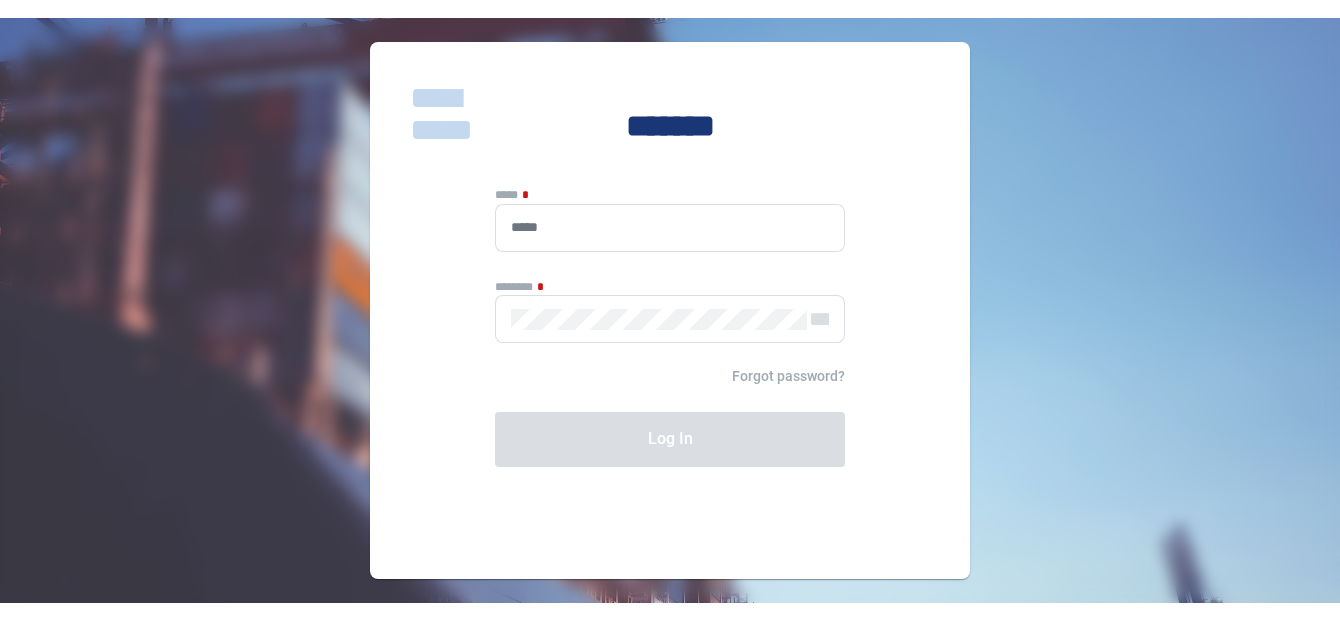 scroll, scrollTop: 0, scrollLeft: 0, axis: both 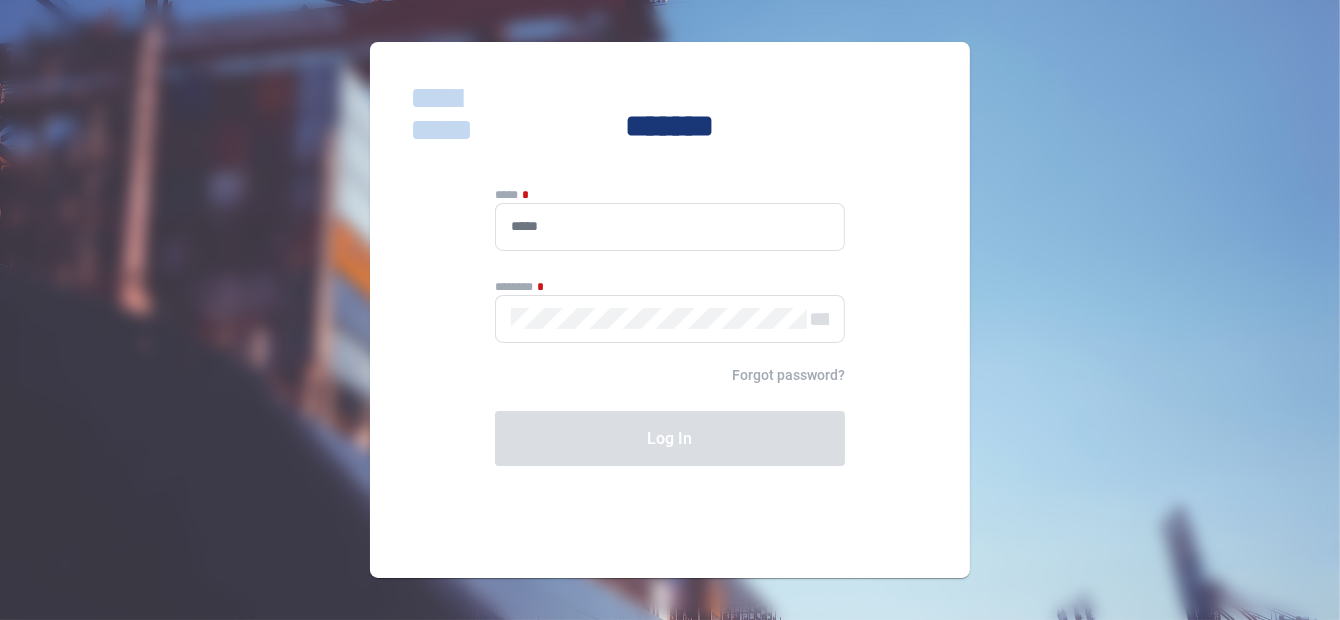 type on "**********" 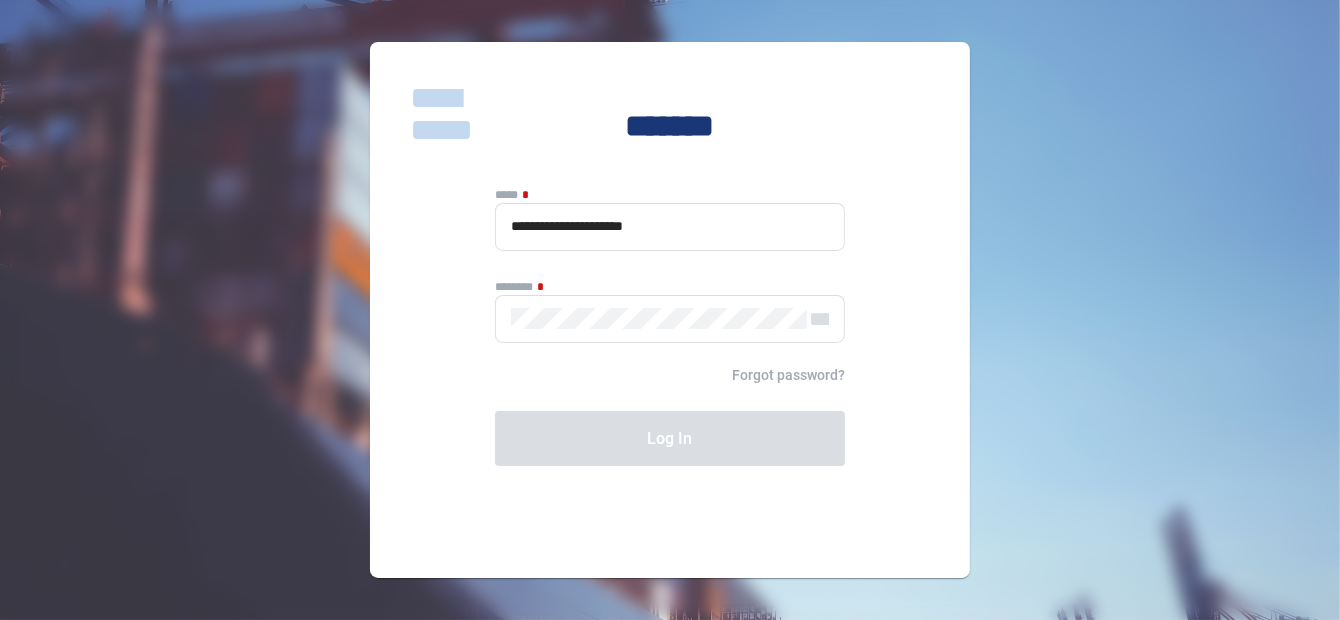 click on "**********" 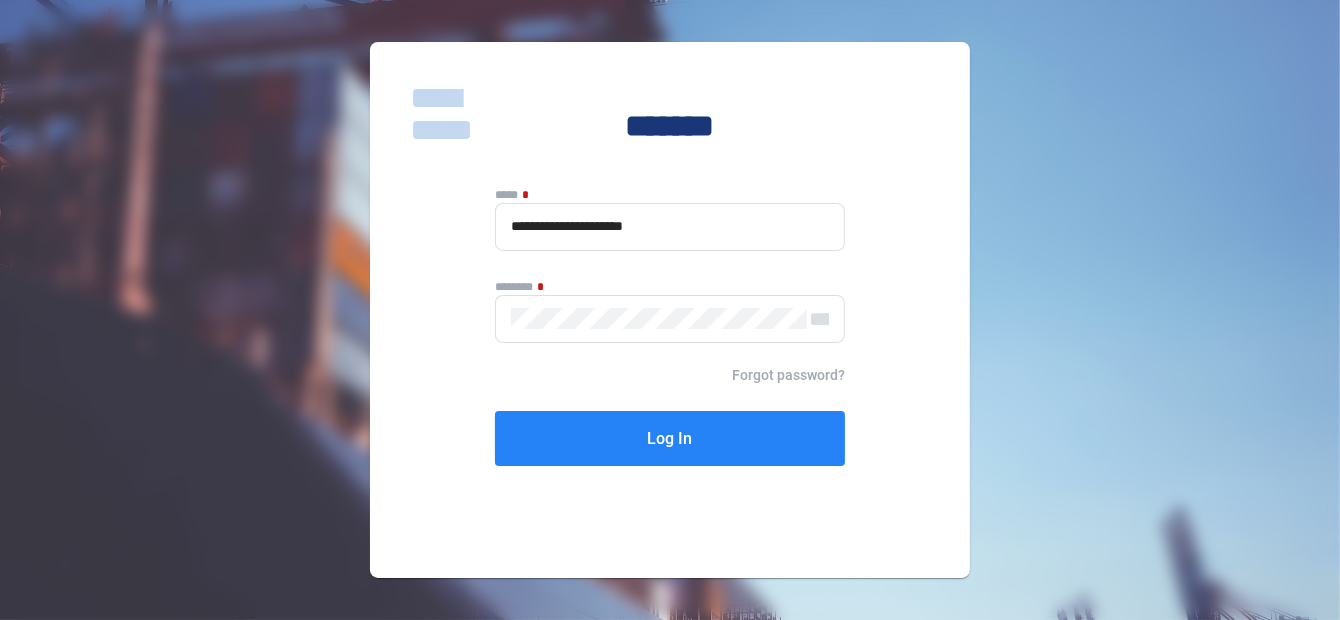 click on "Log In" 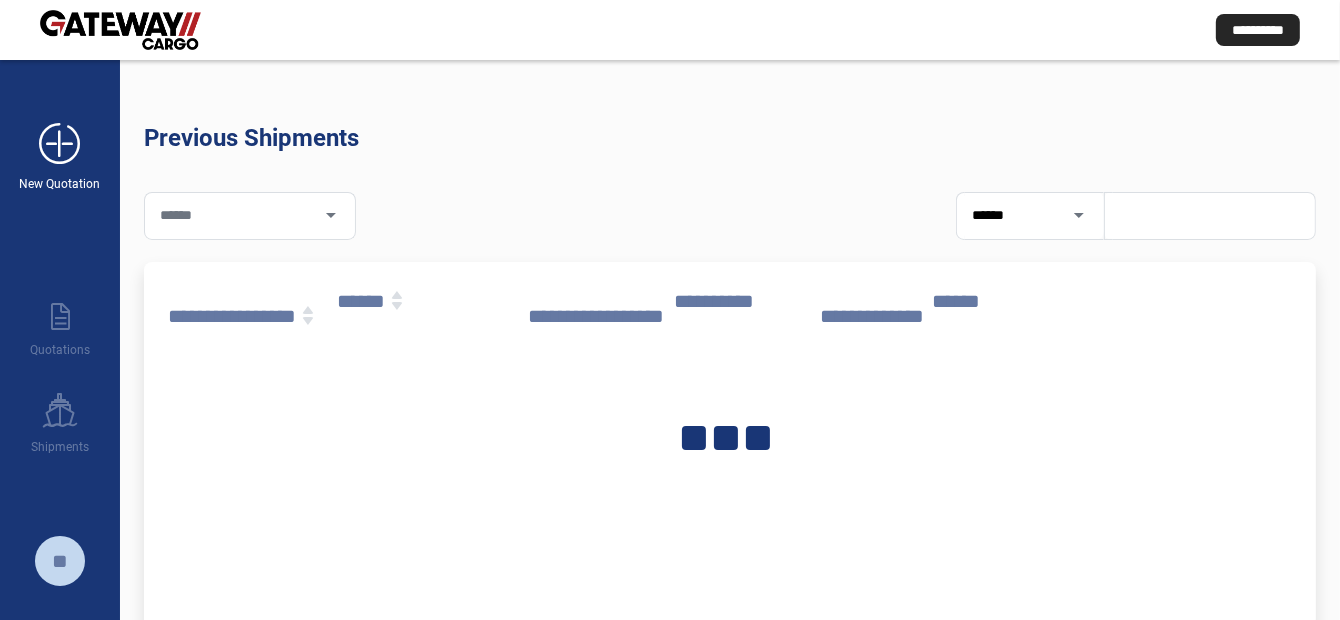 click on "add_new" at bounding box center (60, 144) 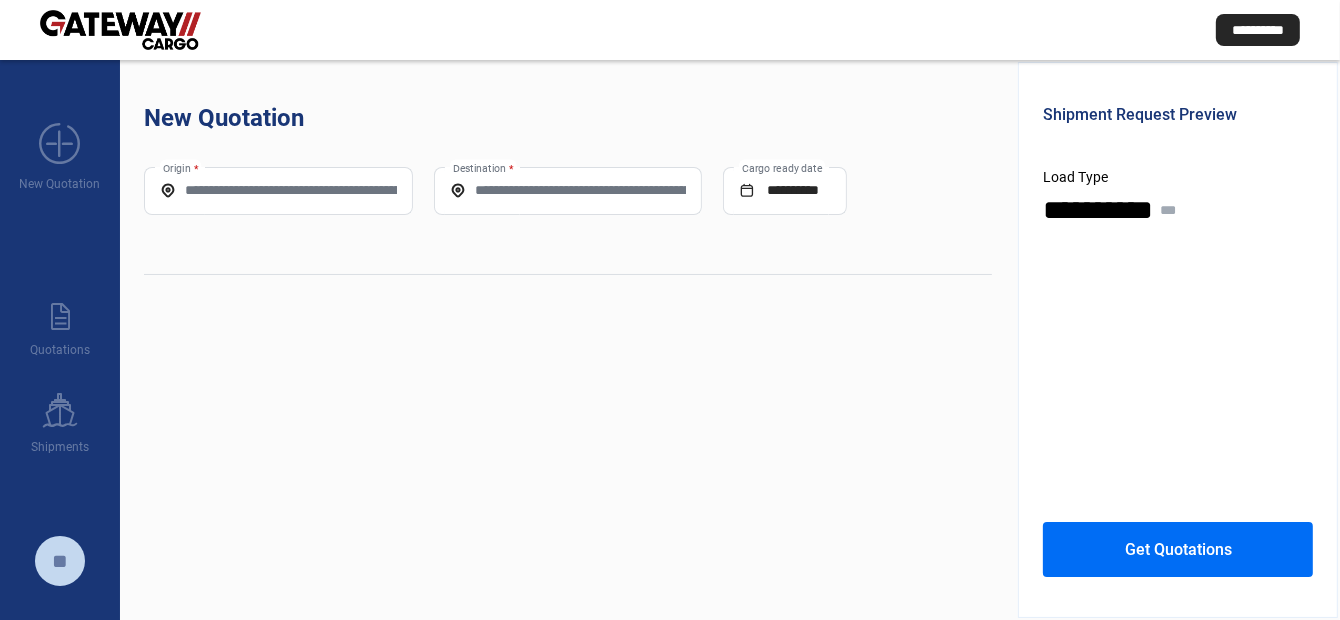 click on "Origin *" 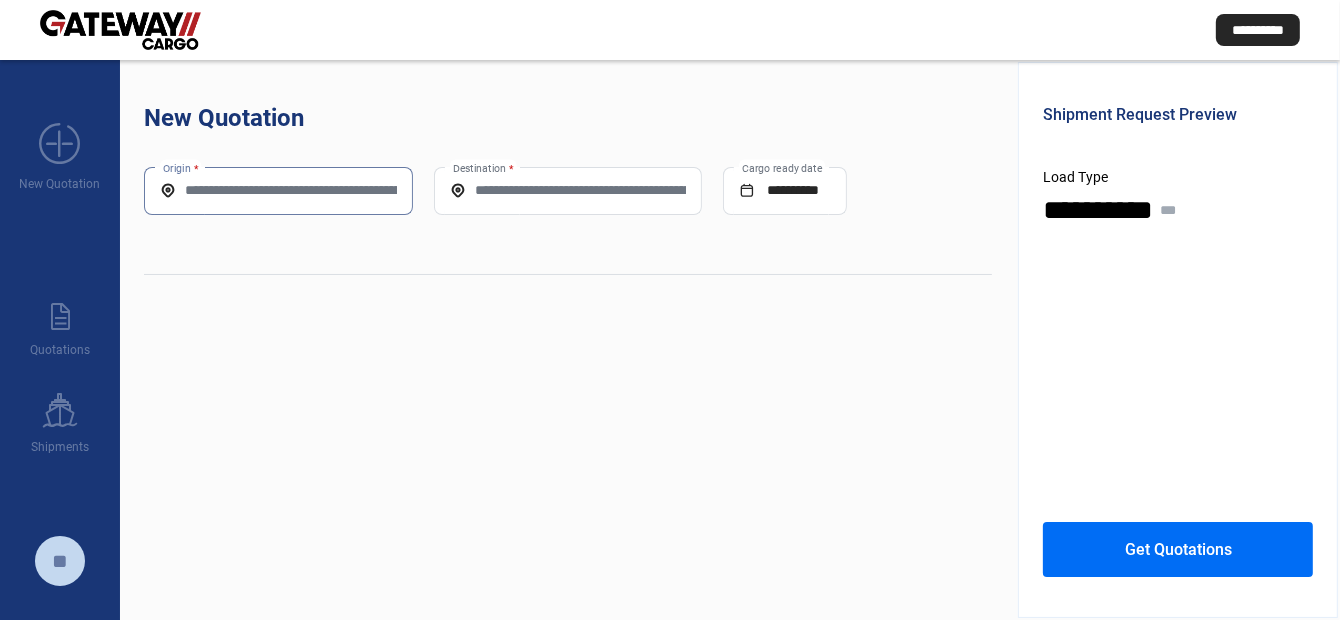 paste on "**********" 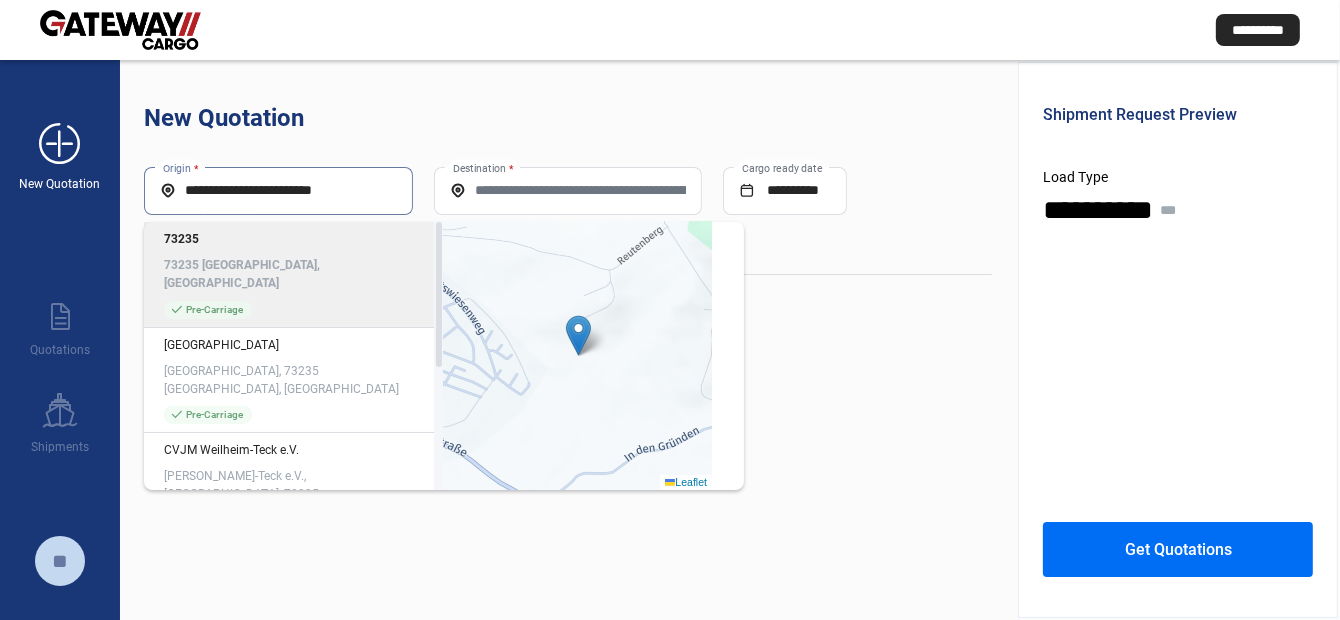 drag, startPoint x: 350, startPoint y: 189, endPoint x: 79, endPoint y: 184, distance: 271.0461 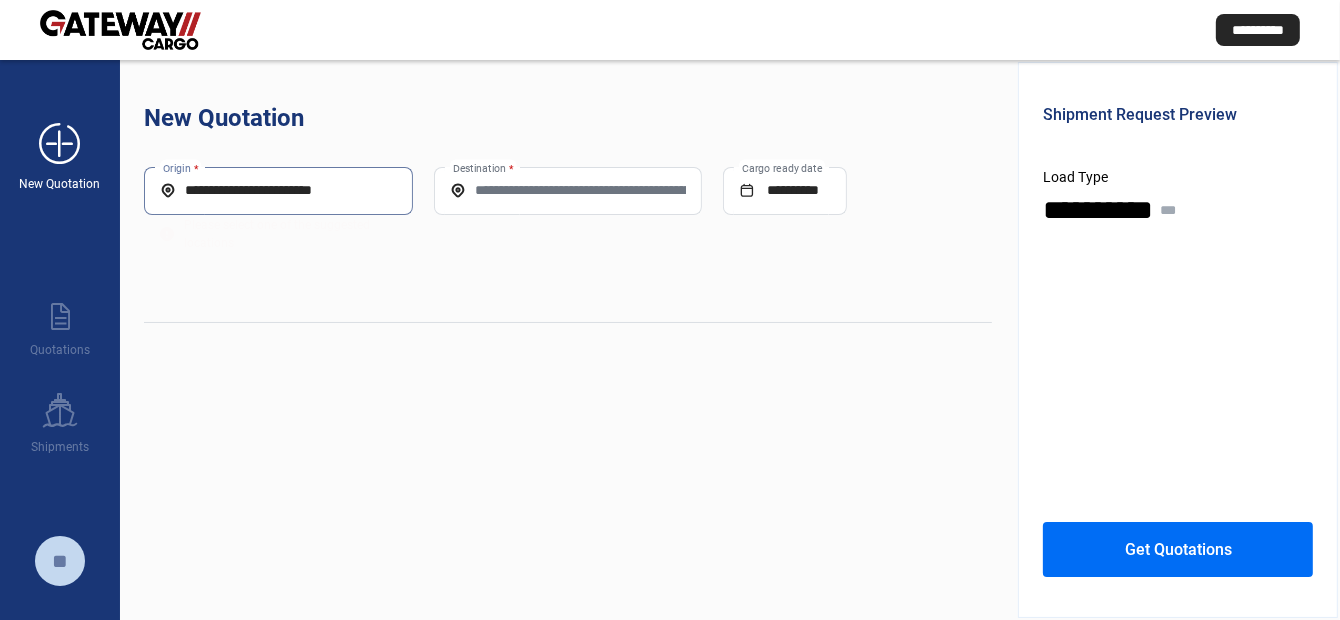 paste on "**********" 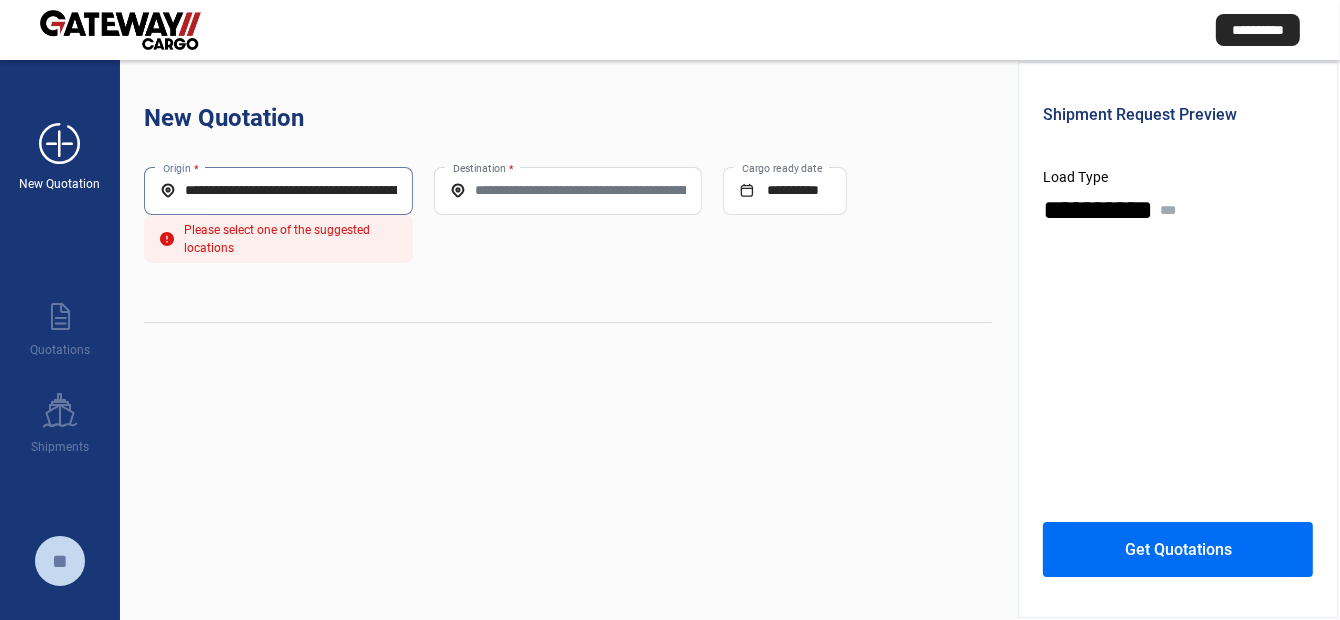 scroll, scrollTop: 0, scrollLeft: 194, axis: horizontal 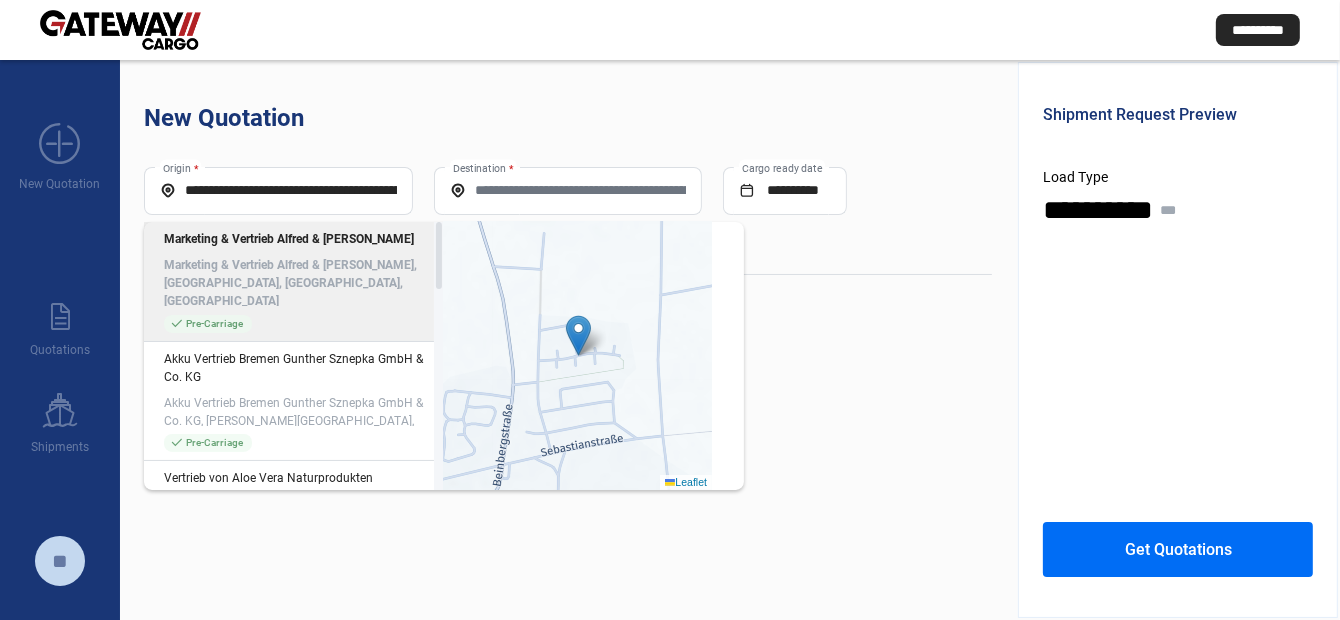 click on "**********" 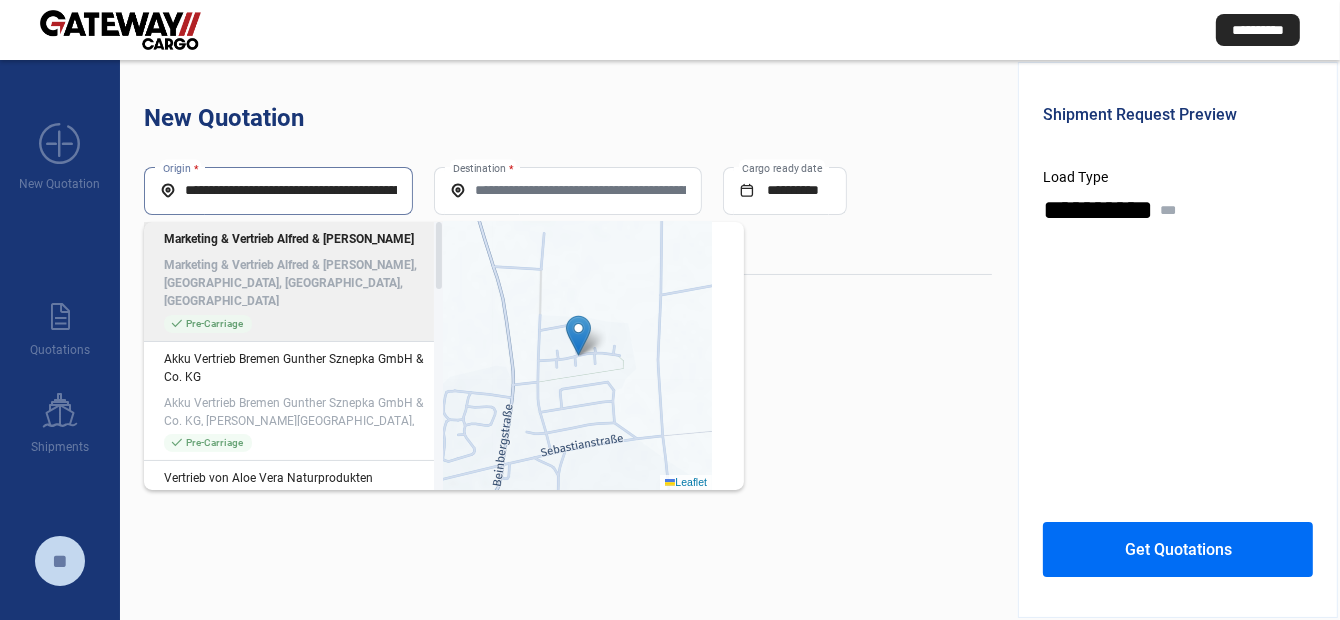 scroll, scrollTop: 0, scrollLeft: 195, axis: horizontal 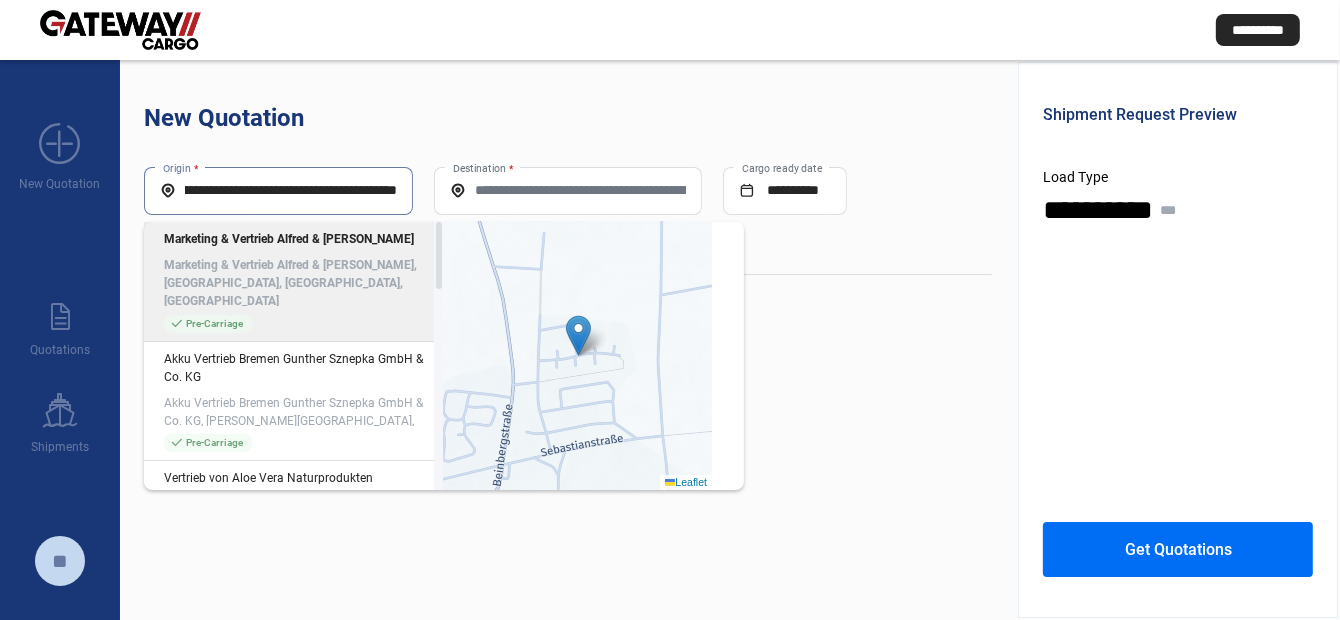 click on "**********" at bounding box center (278, 190) 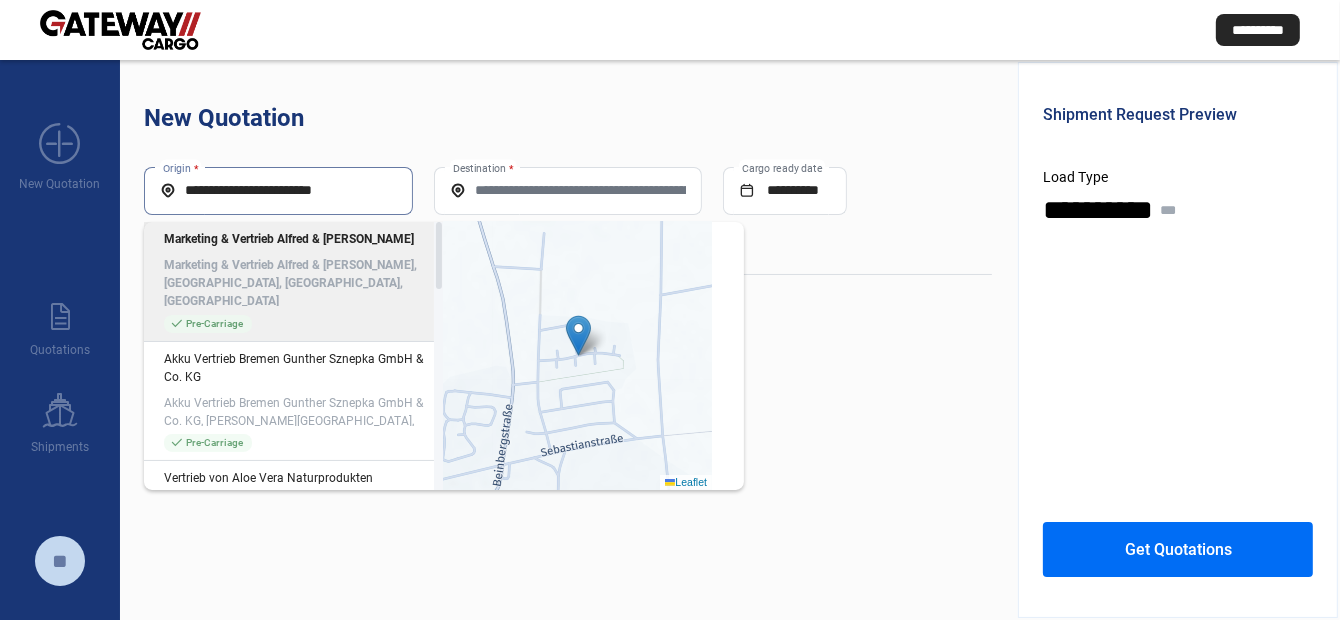 scroll, scrollTop: 0, scrollLeft: 0, axis: both 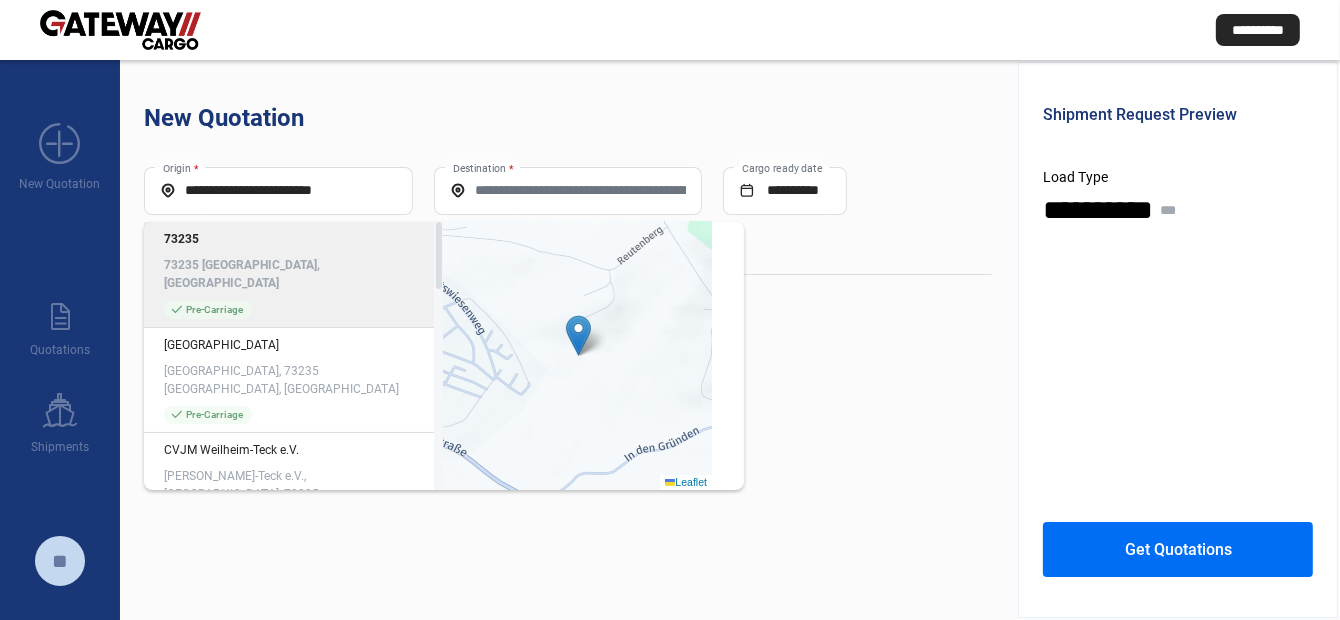 click on "73235 73235 [GEOGRAPHIC_DATA], [GEOGRAPHIC_DATA] check_mark  Pre-Carriage" 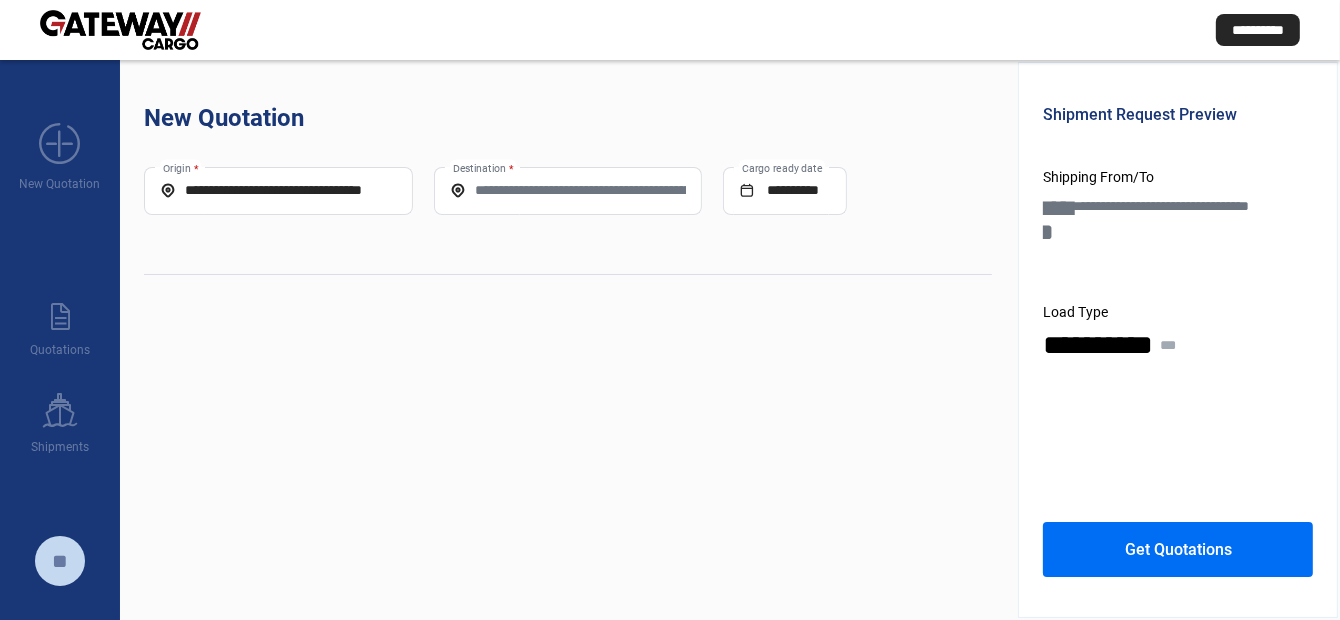 click on "Destination *" 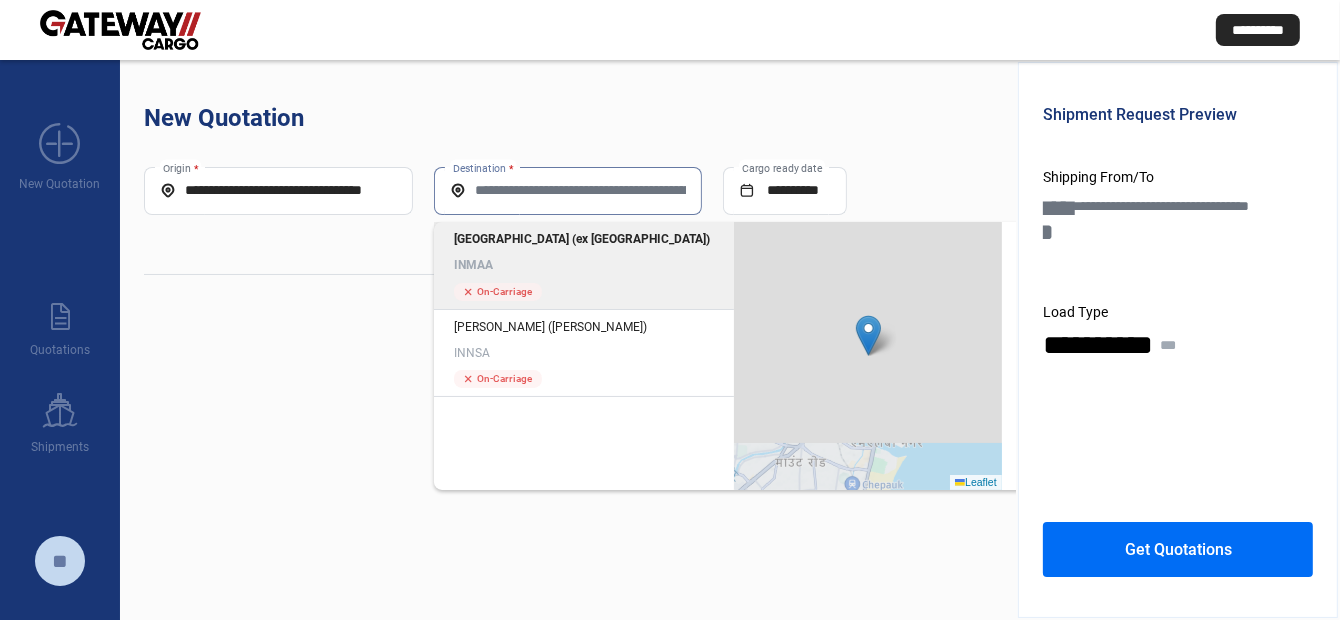 click on "[GEOGRAPHIC_DATA] (ex [GEOGRAPHIC_DATA]) INMAA cross  On-Carriage" 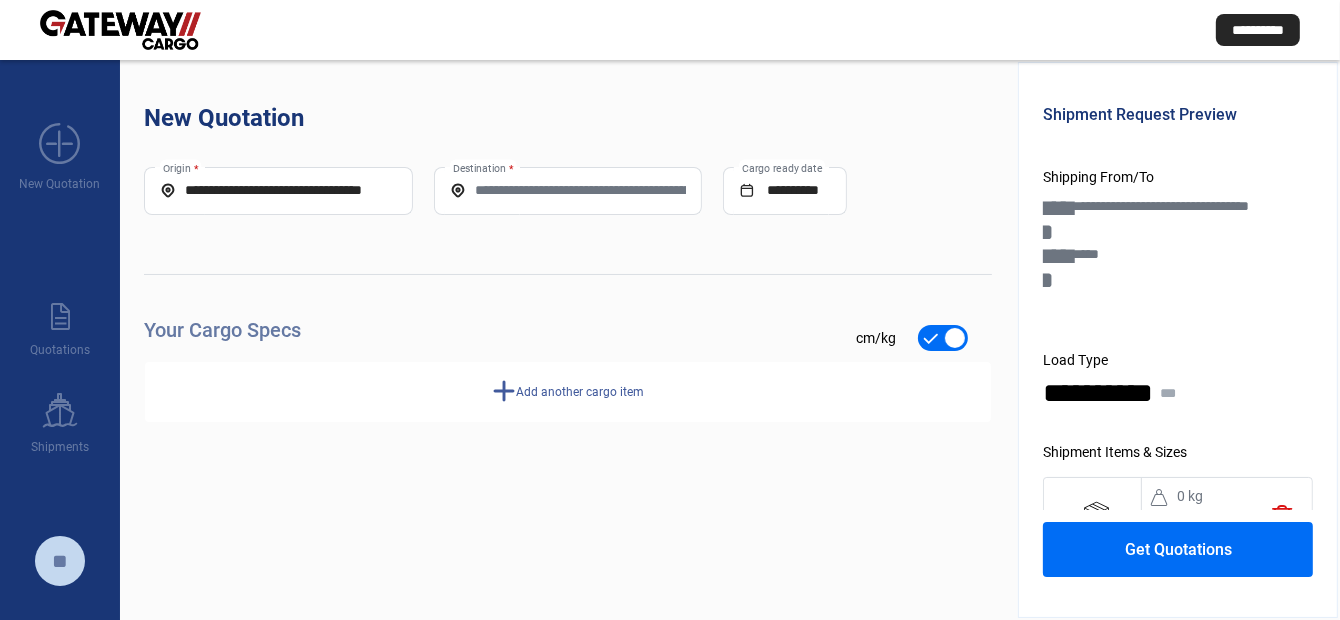 type on "*****" 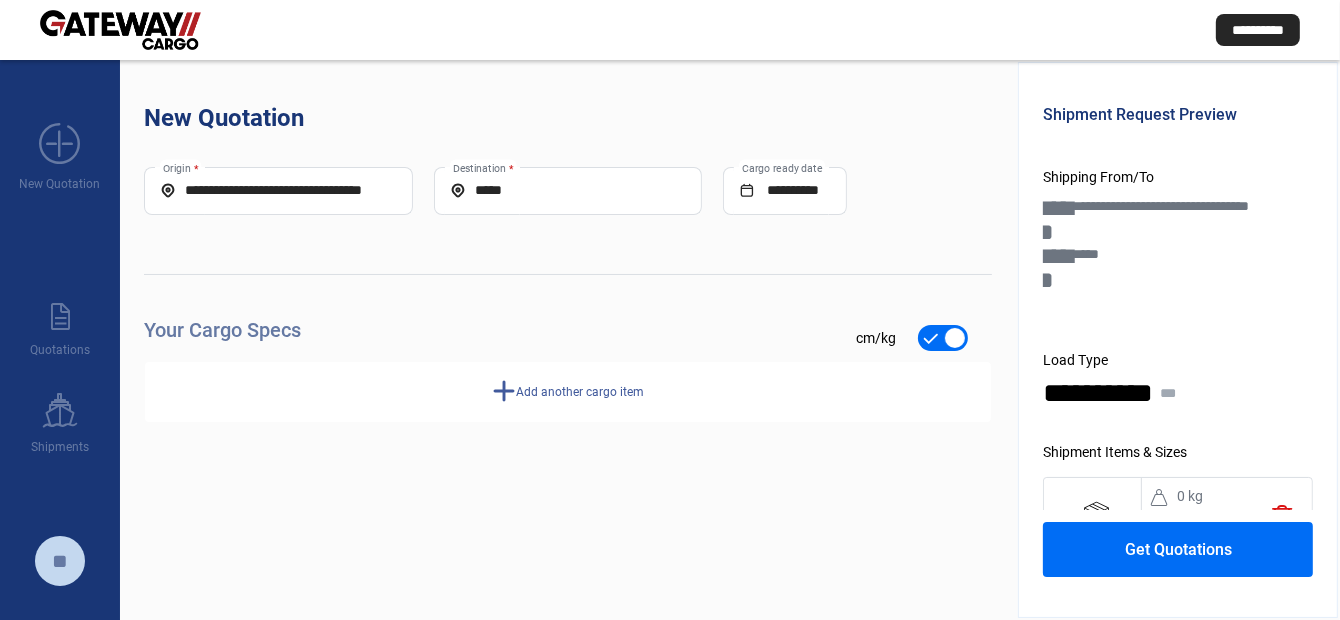scroll, scrollTop: 197, scrollLeft: 0, axis: vertical 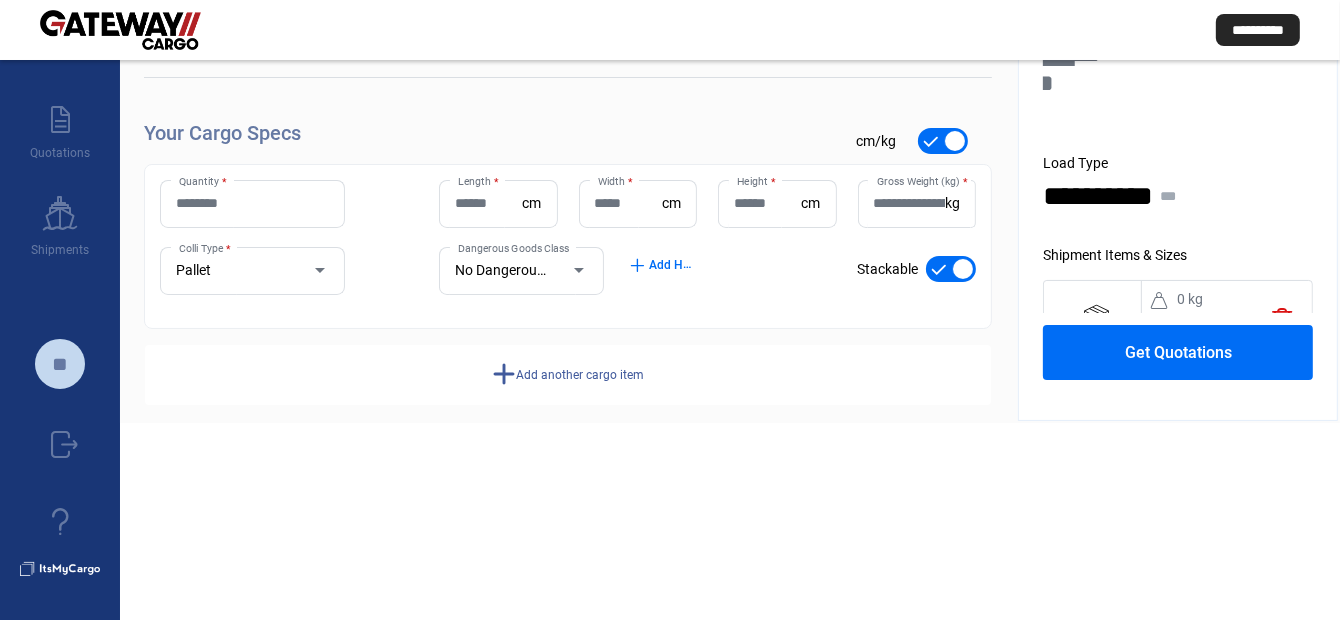 click on "Quantity *" 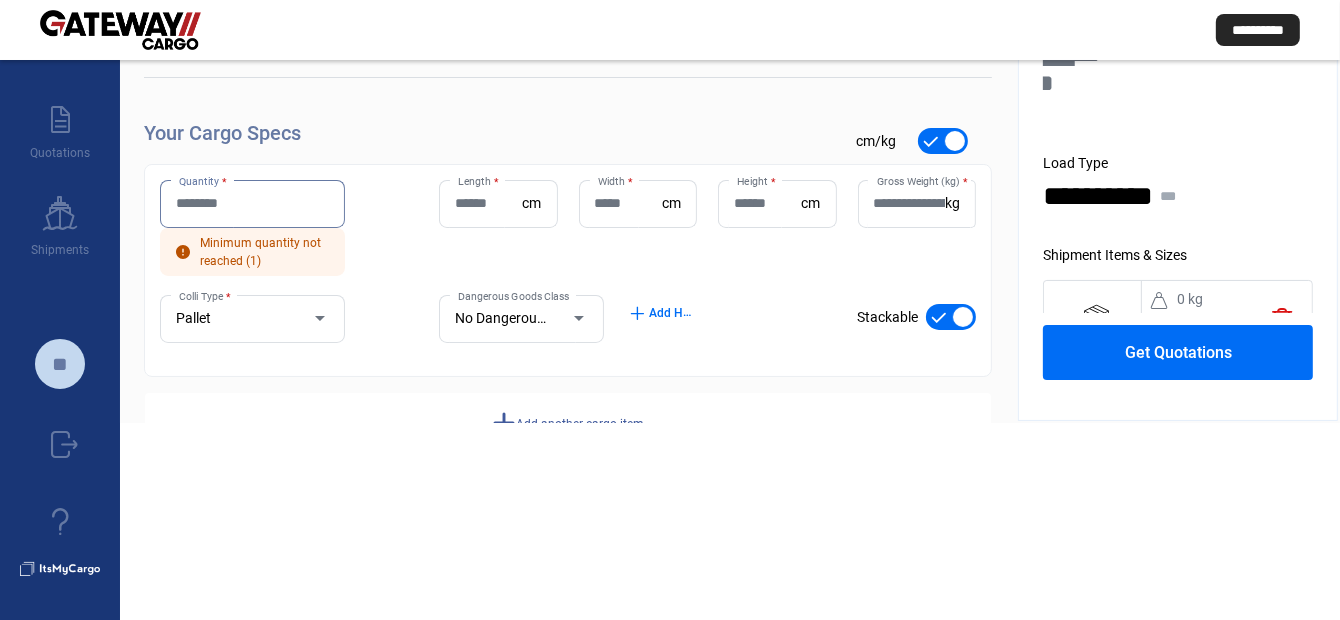 click on "Quantity *" at bounding box center (252, 203) 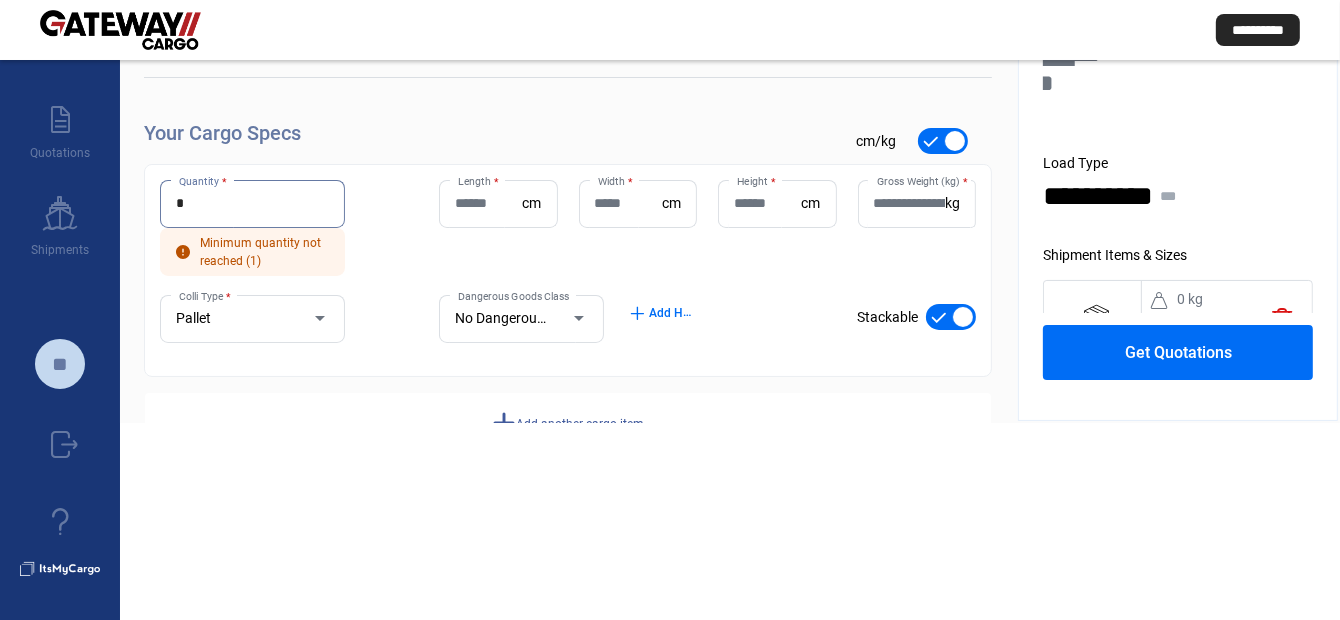 type on "*" 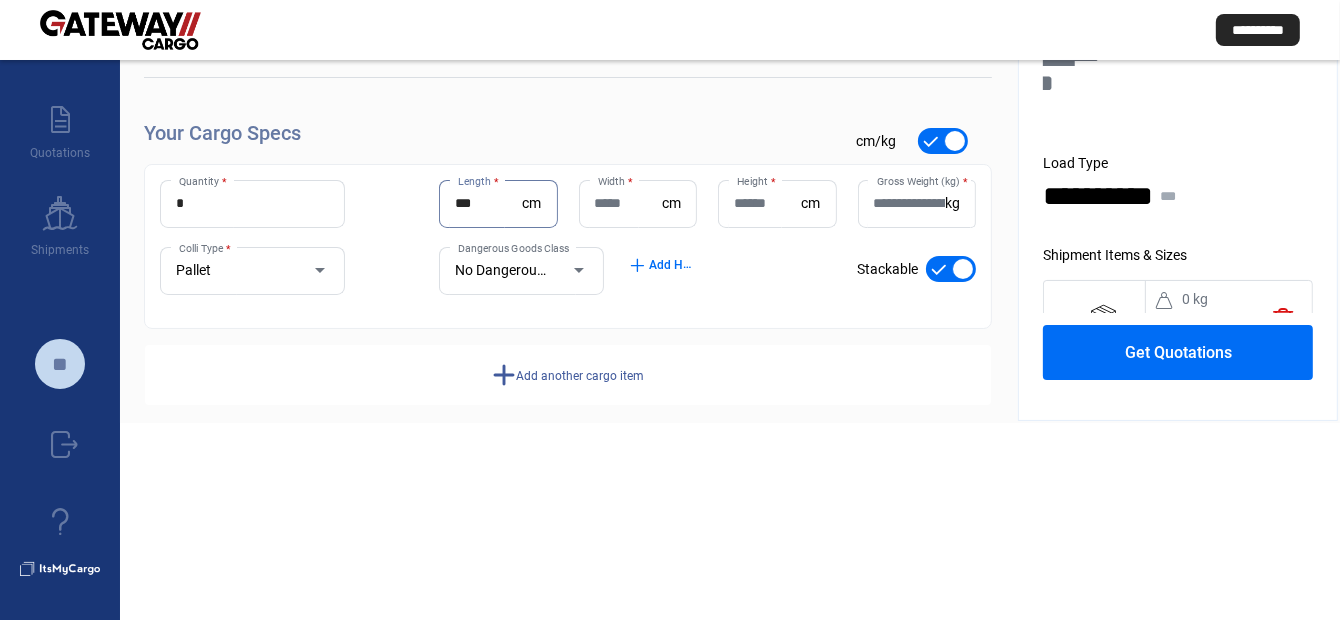 type on "***" 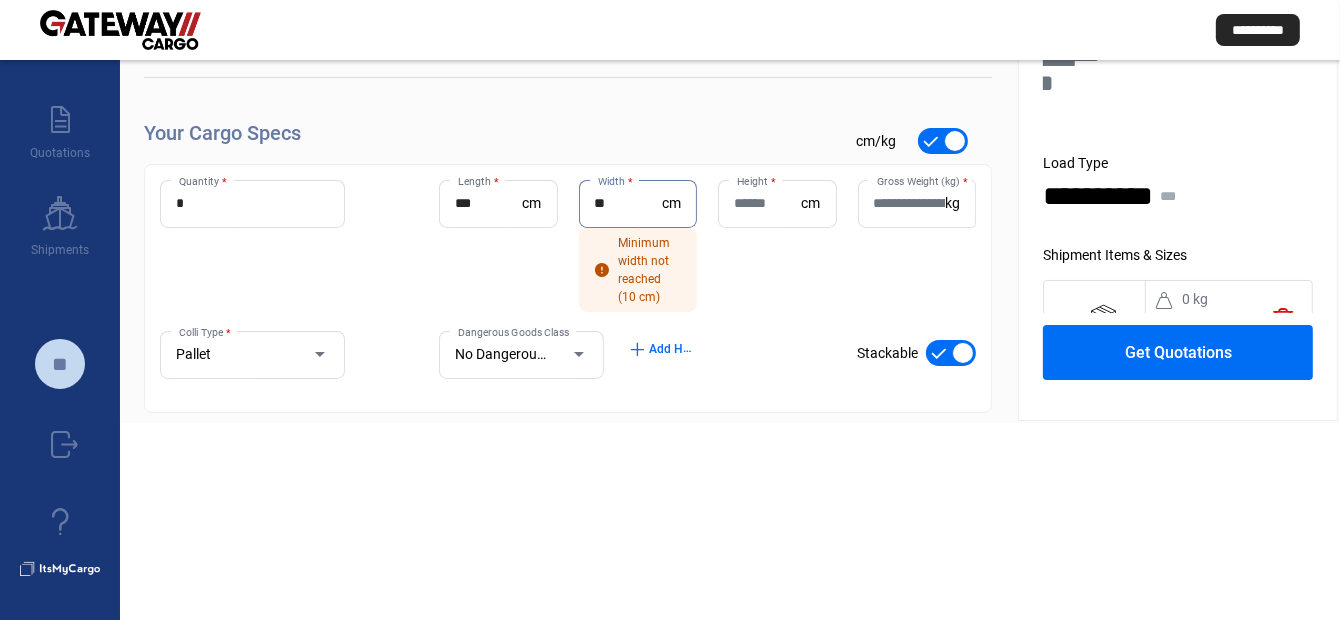type on "**" 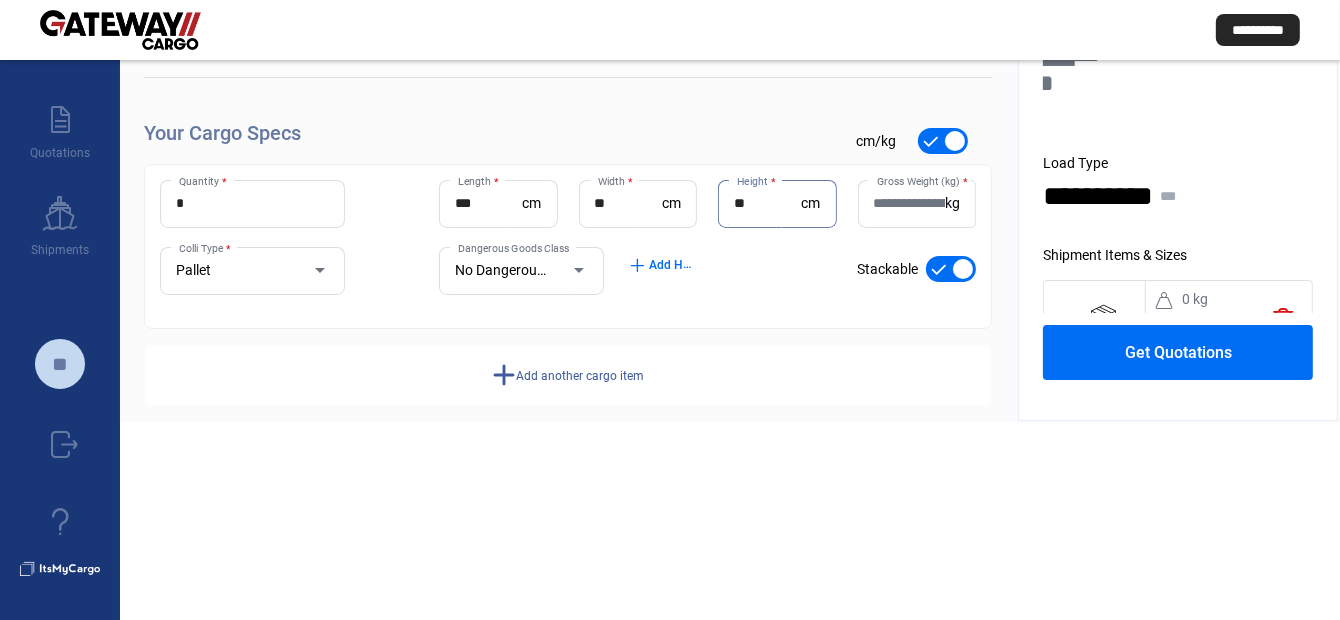 type on "**" 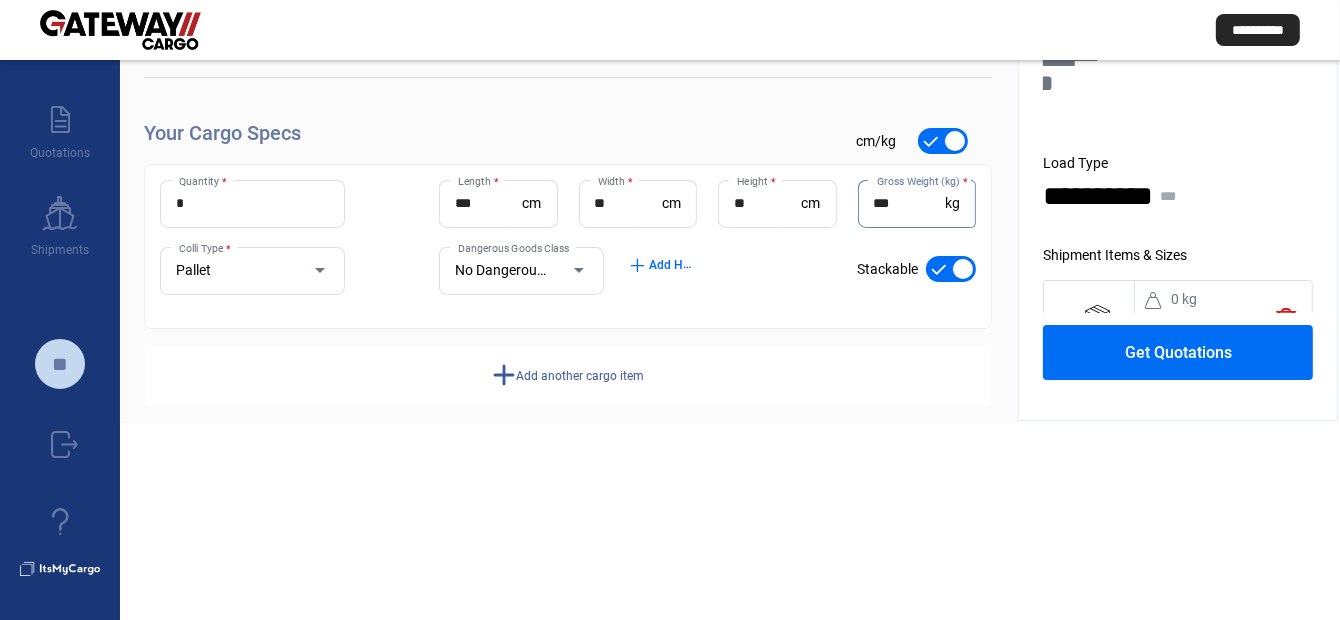 type on "***" 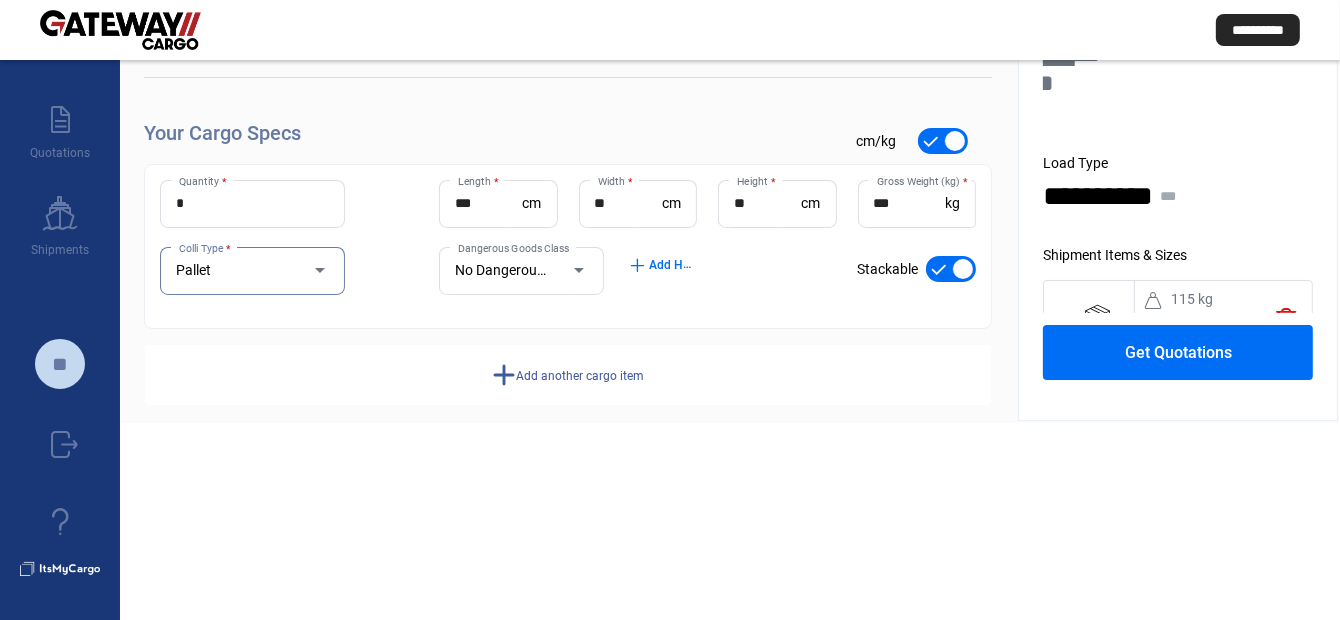 click on "add  Add another cargo item" 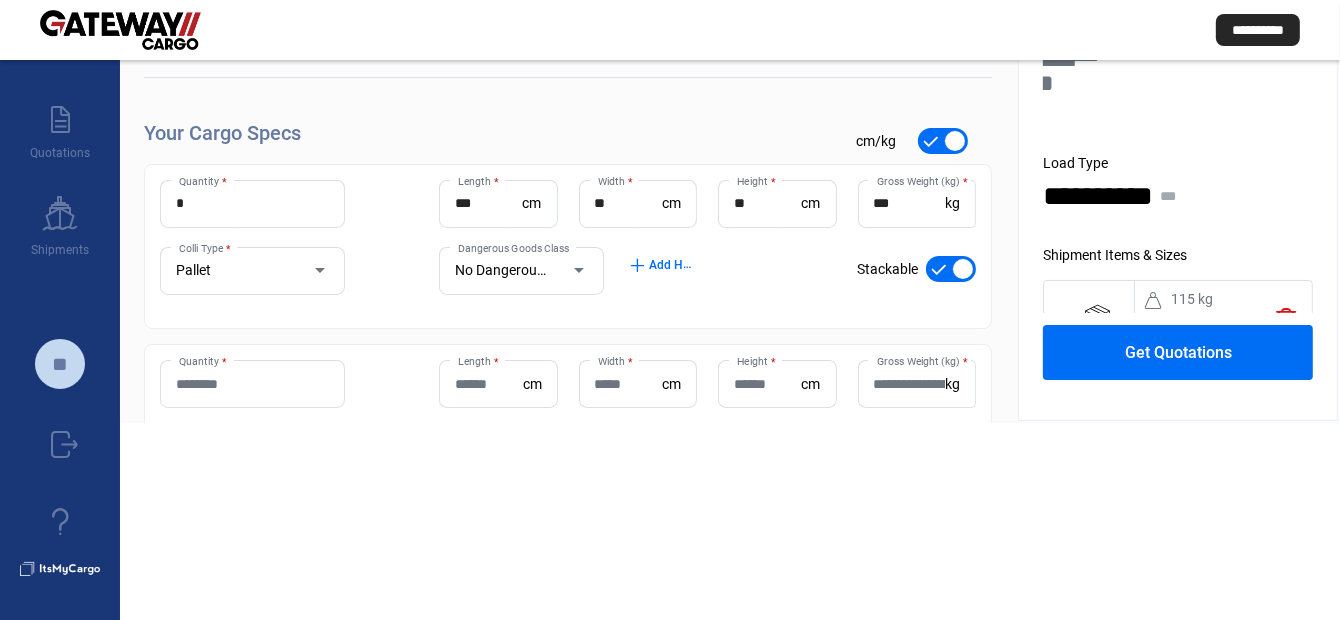 click on "Quantity *" 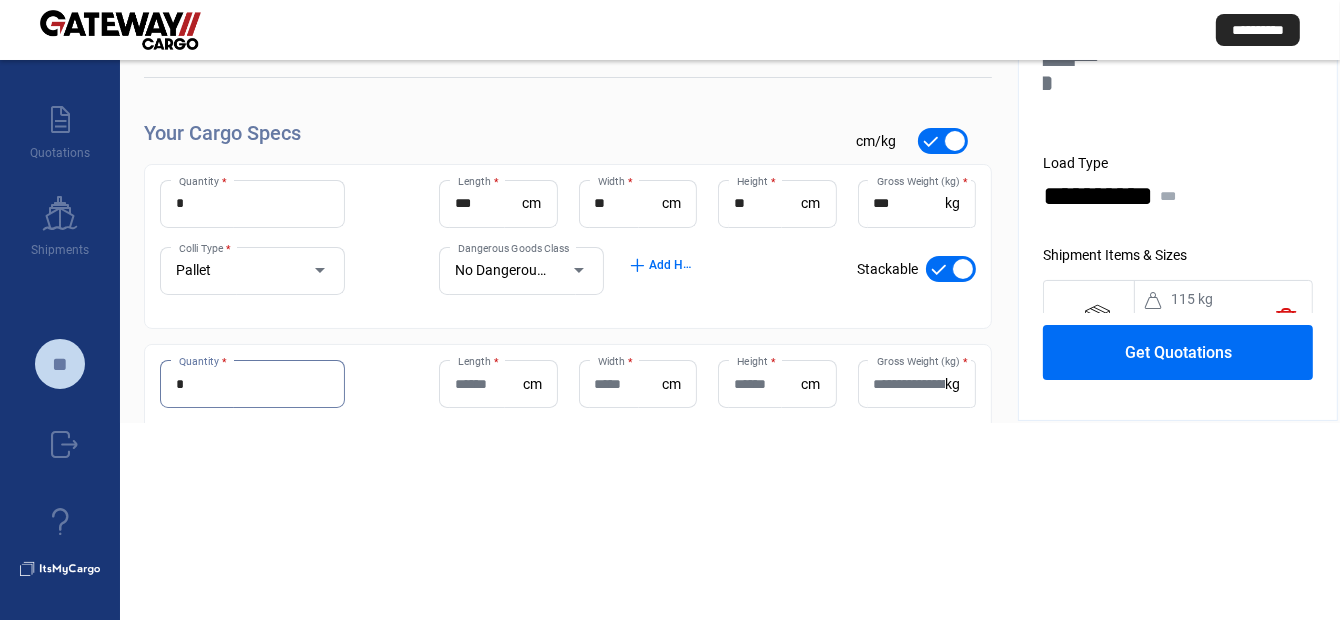 type on "*" 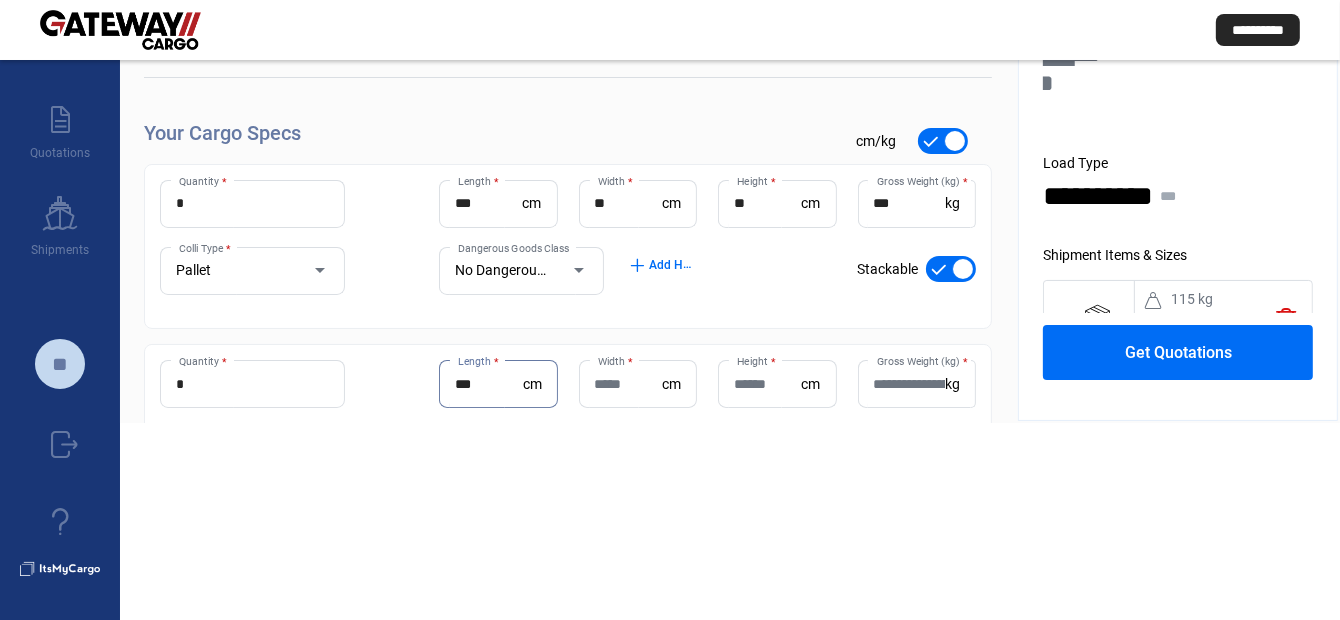 type on "***" 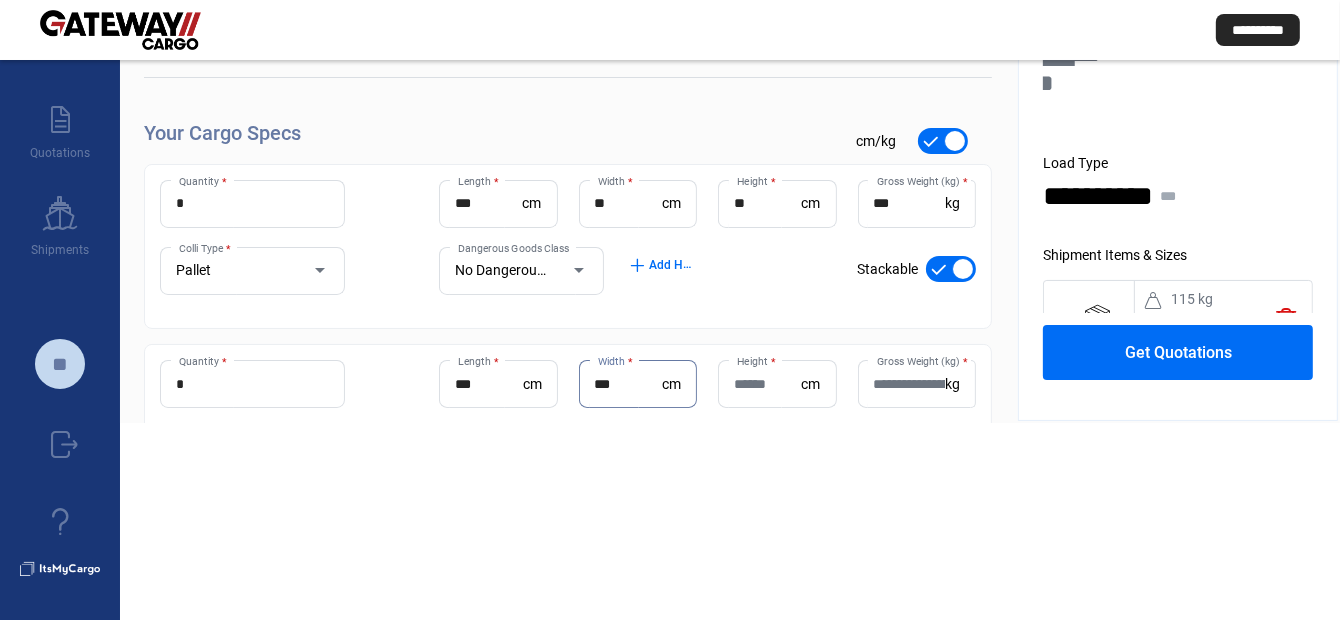 type on "***" 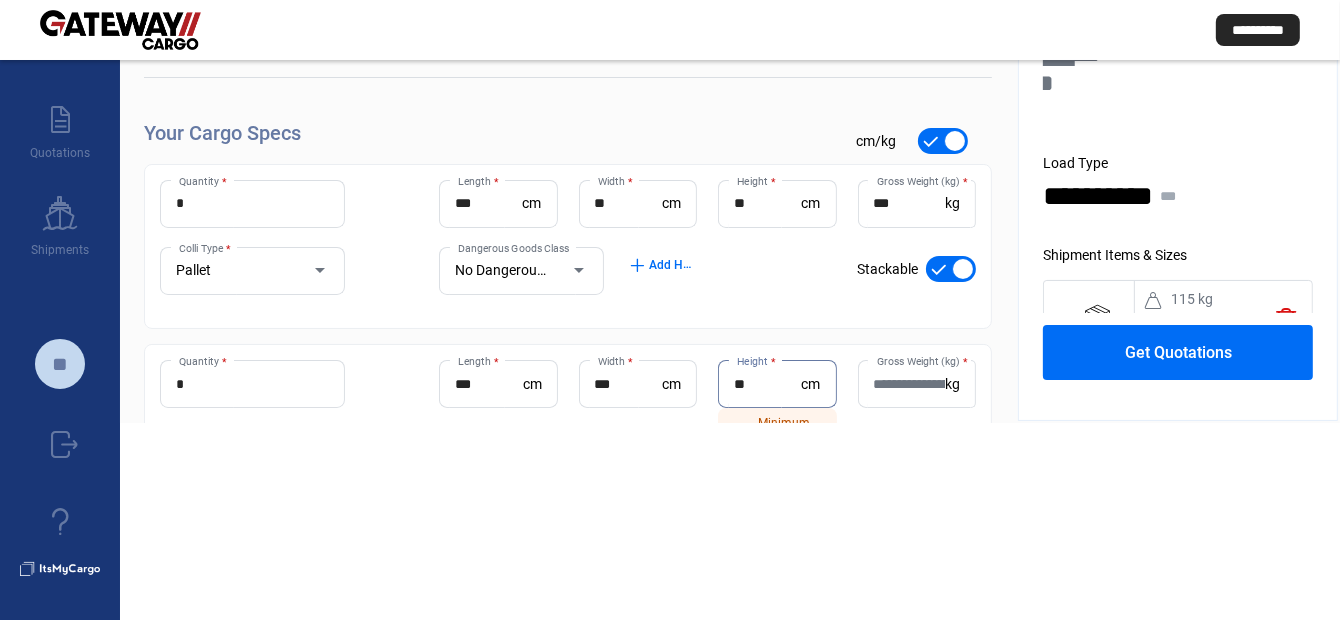 type on "**" 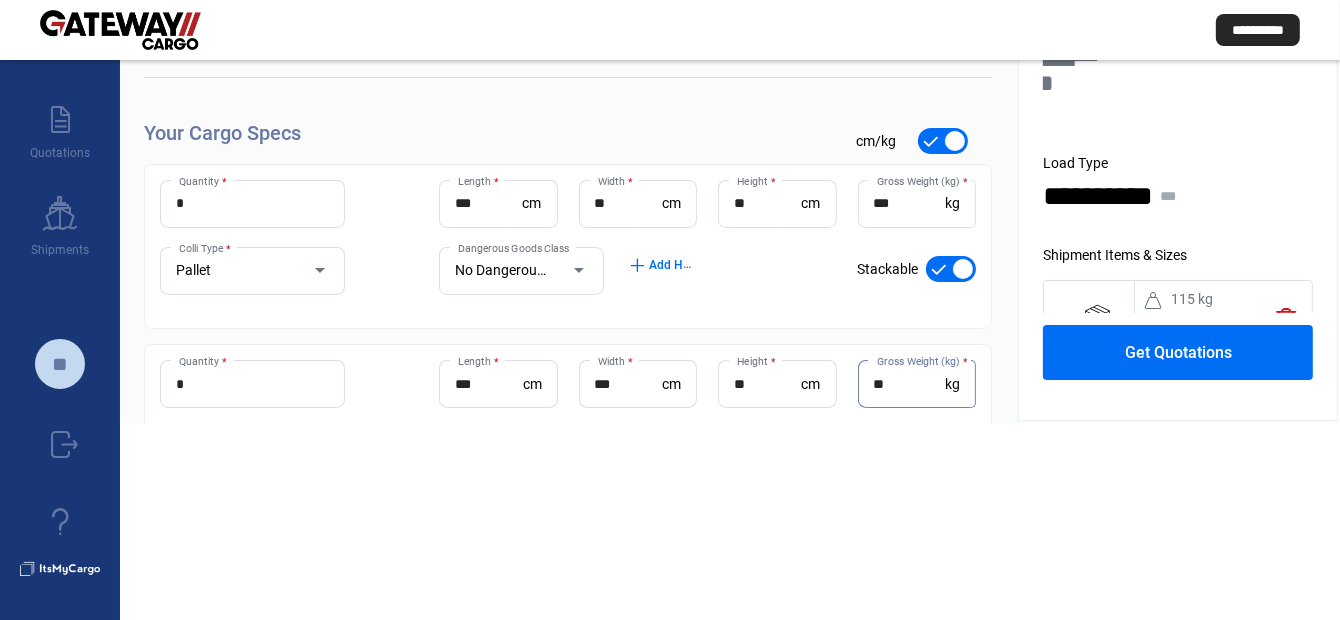 scroll, scrollTop: 203, scrollLeft: 0, axis: vertical 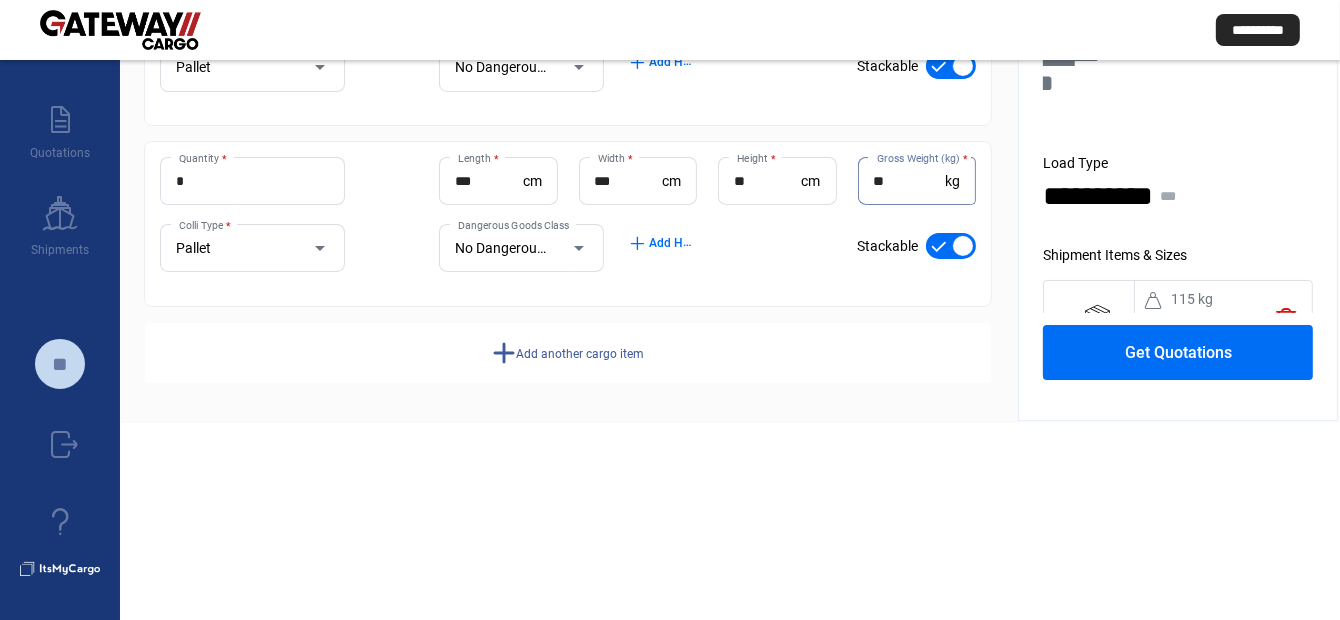 click on "**" at bounding box center [910, 181] 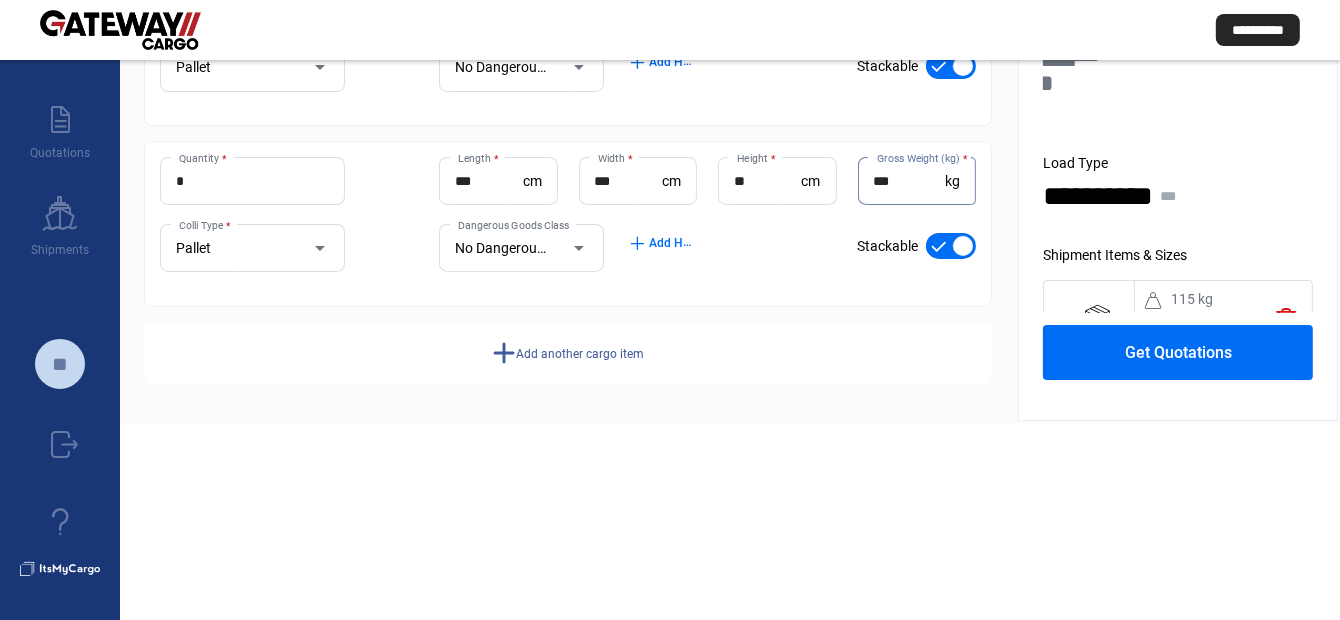 type on "***" 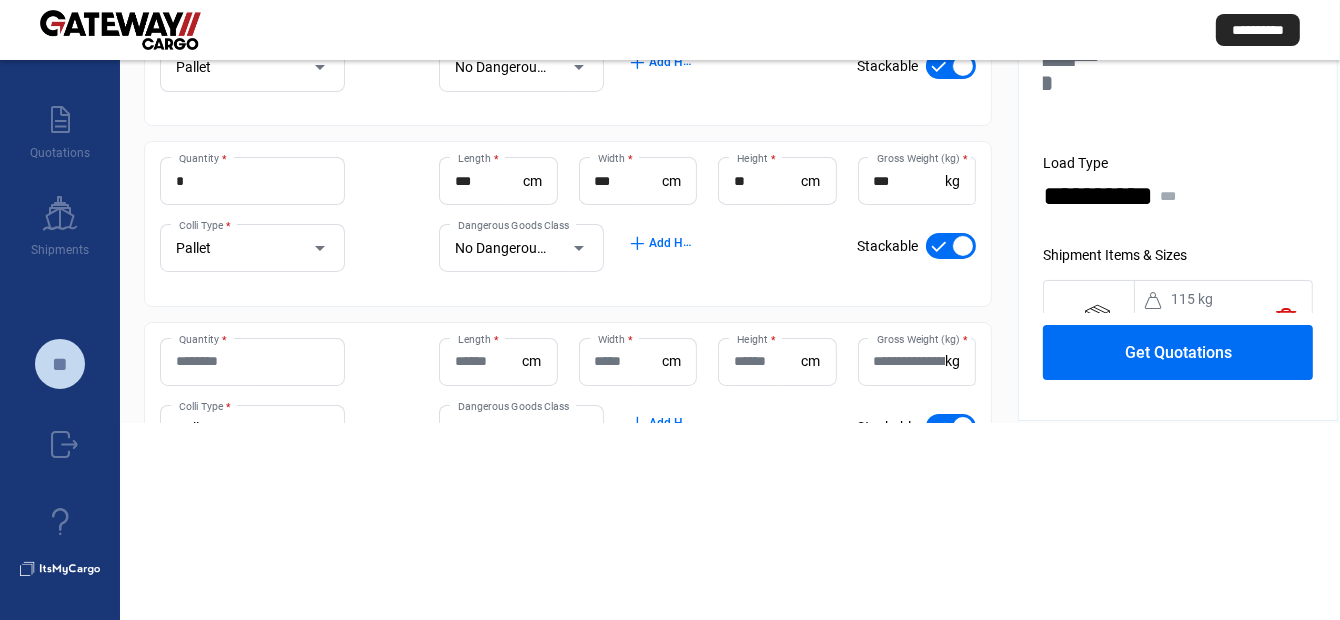 click on "Quantity *" at bounding box center [252, 361] 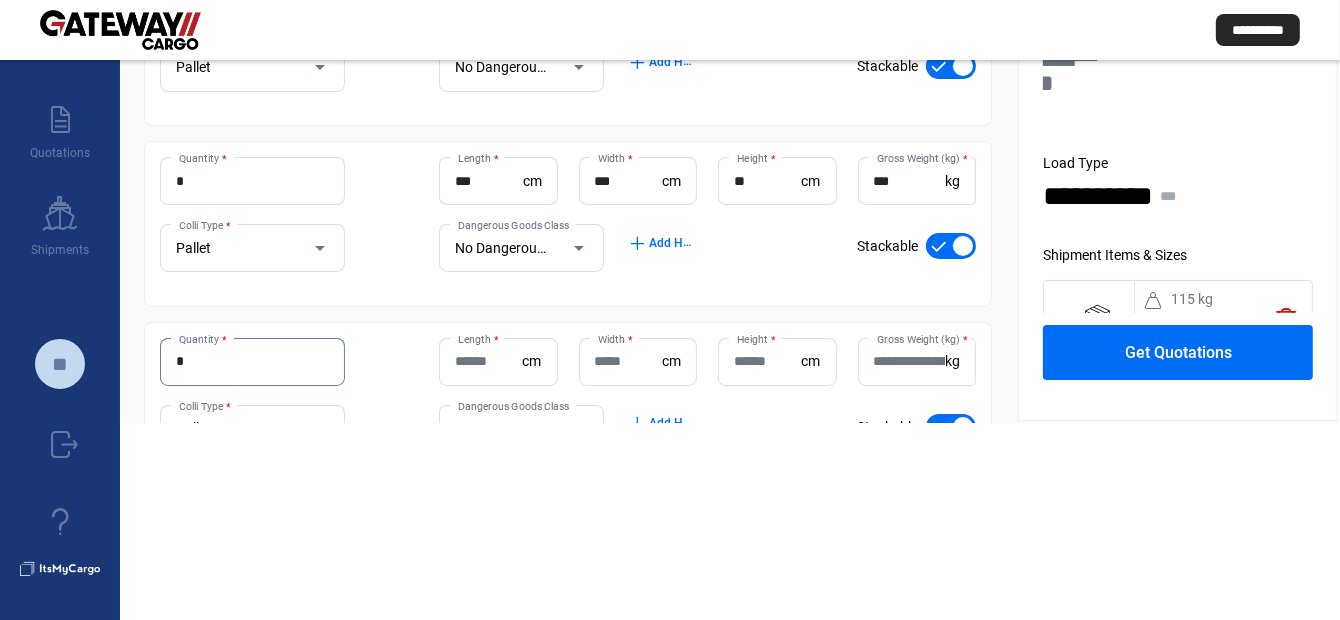 type on "*" 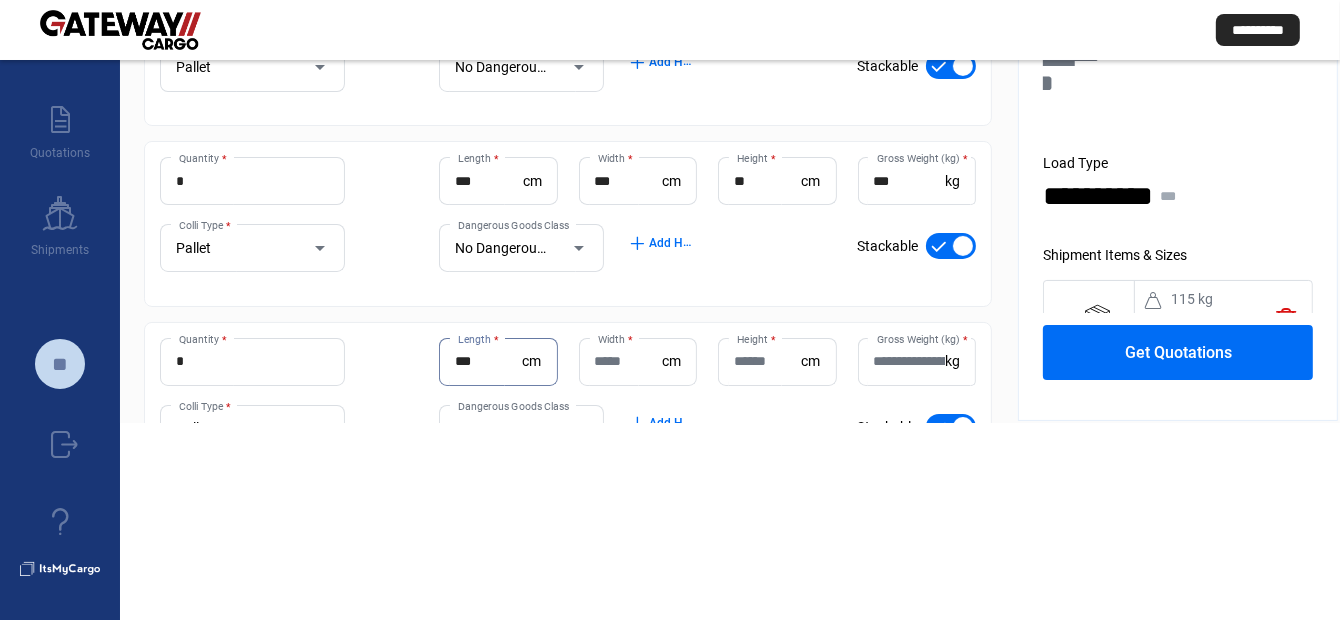 type on "***" 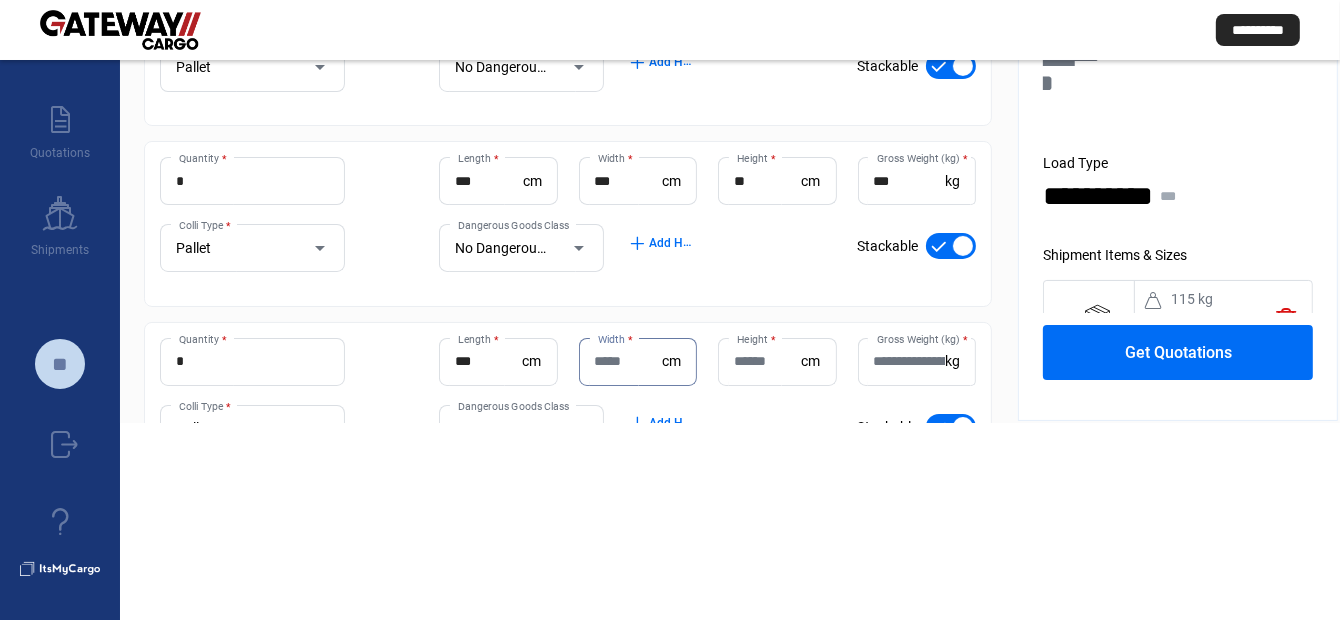type on "*" 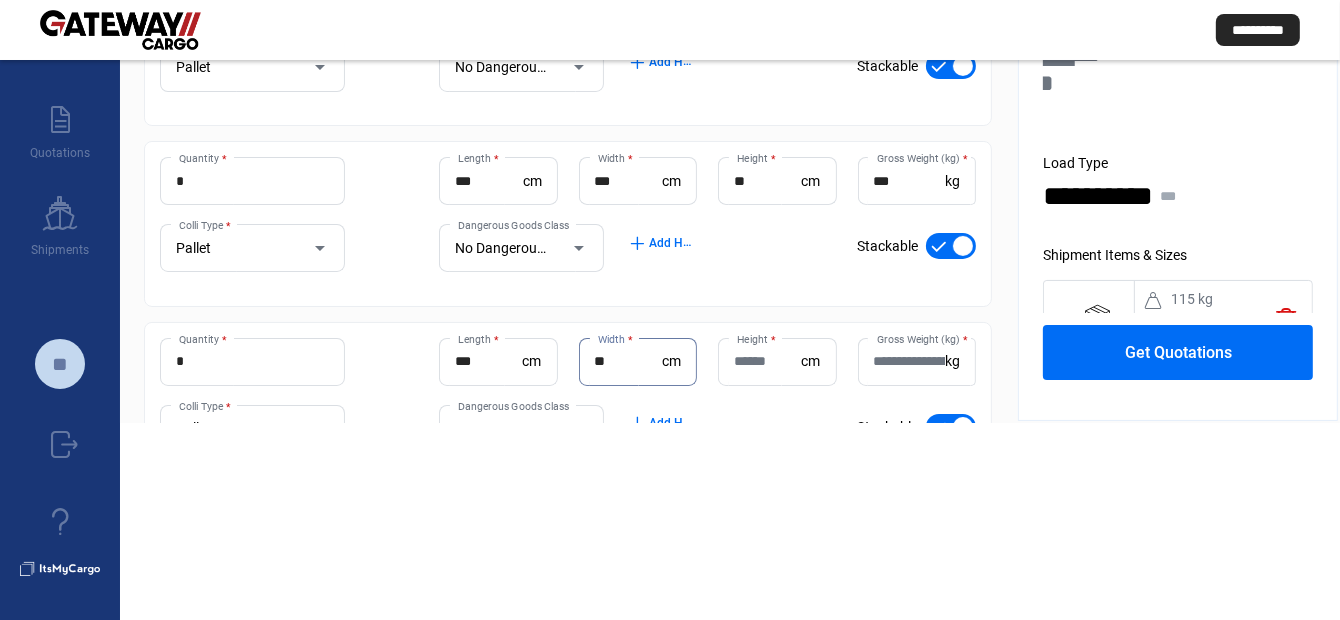 type on "**" 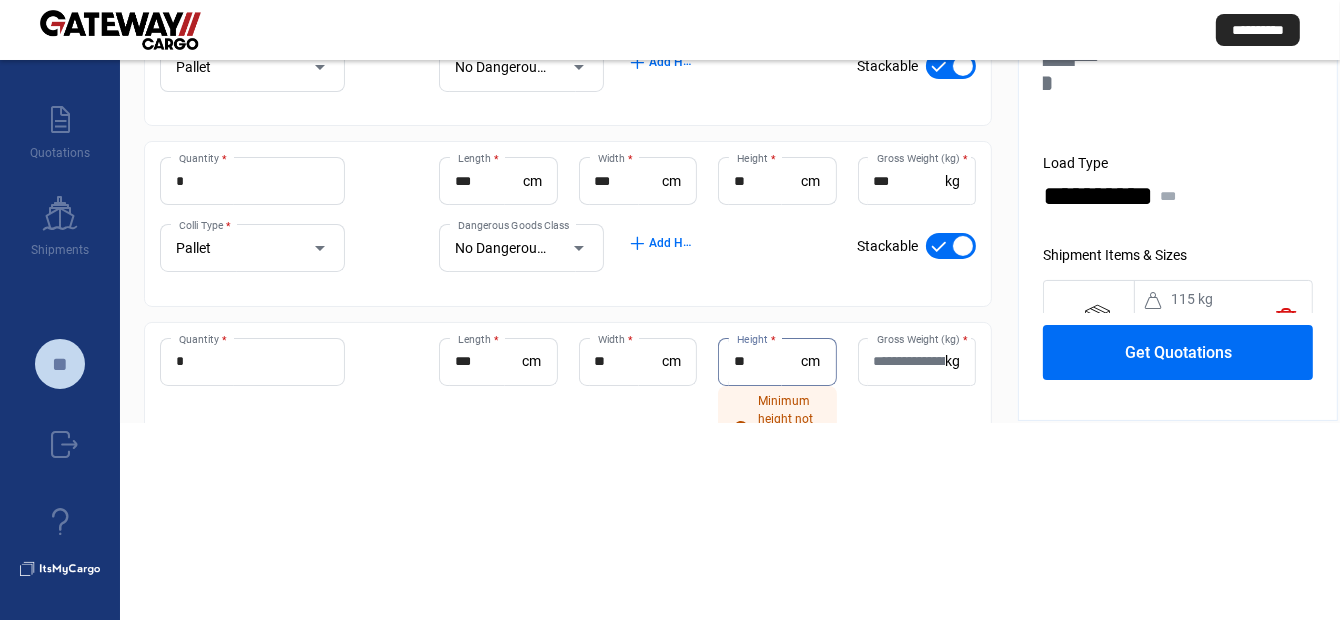 type on "**" 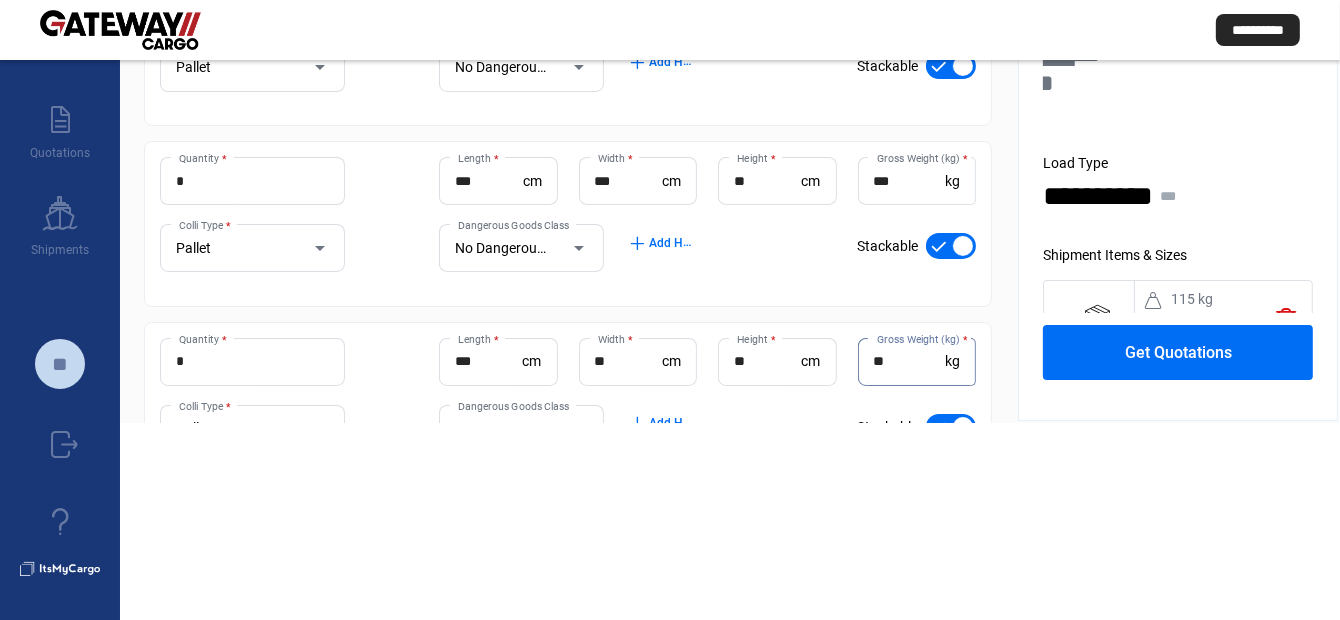type on "**" 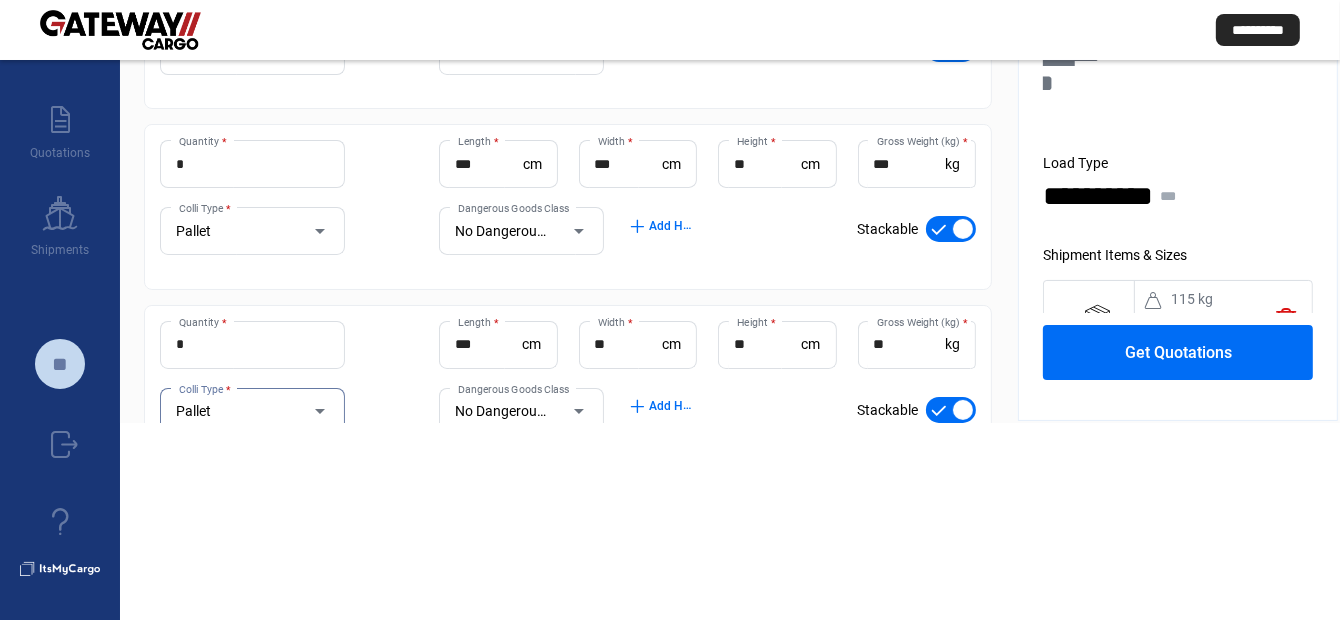 click on "Get Quotations" 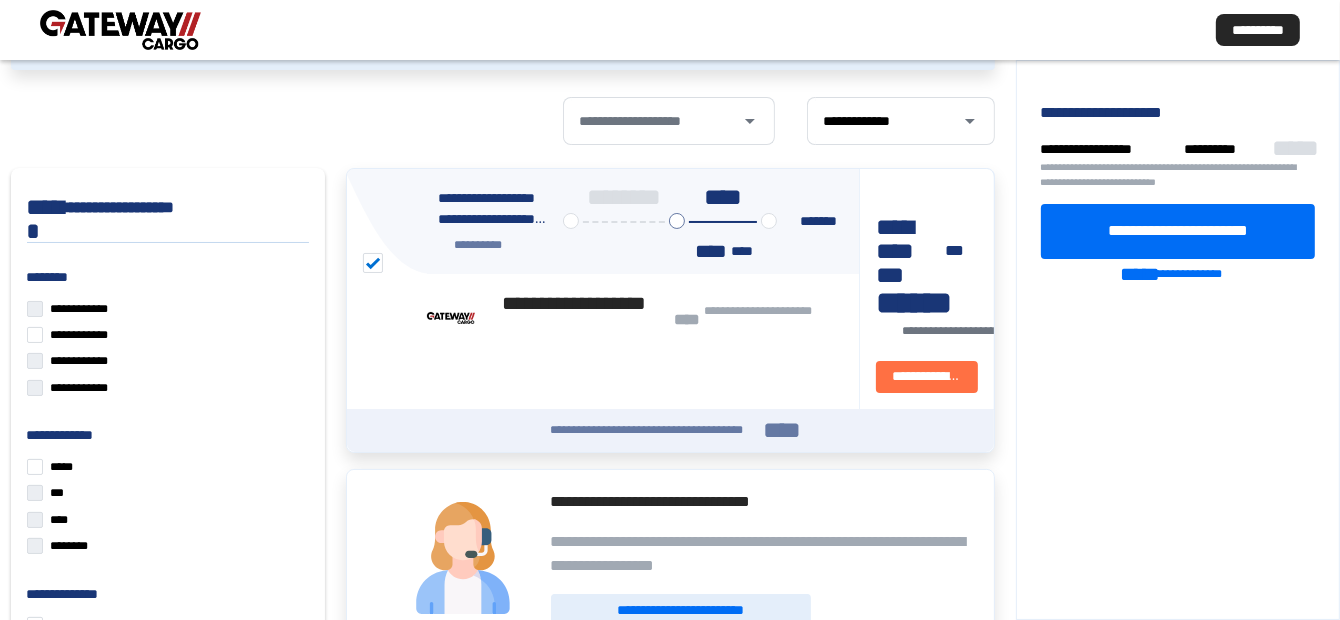 scroll, scrollTop: 197, scrollLeft: 0, axis: vertical 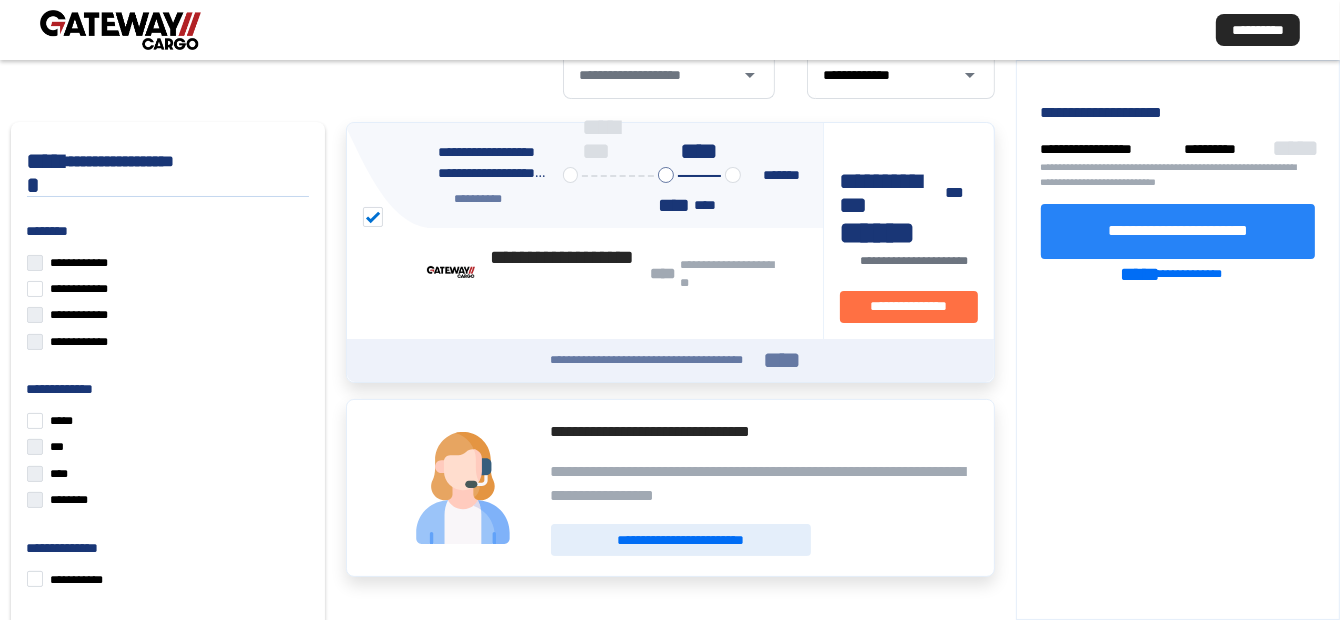 click on "**********" 